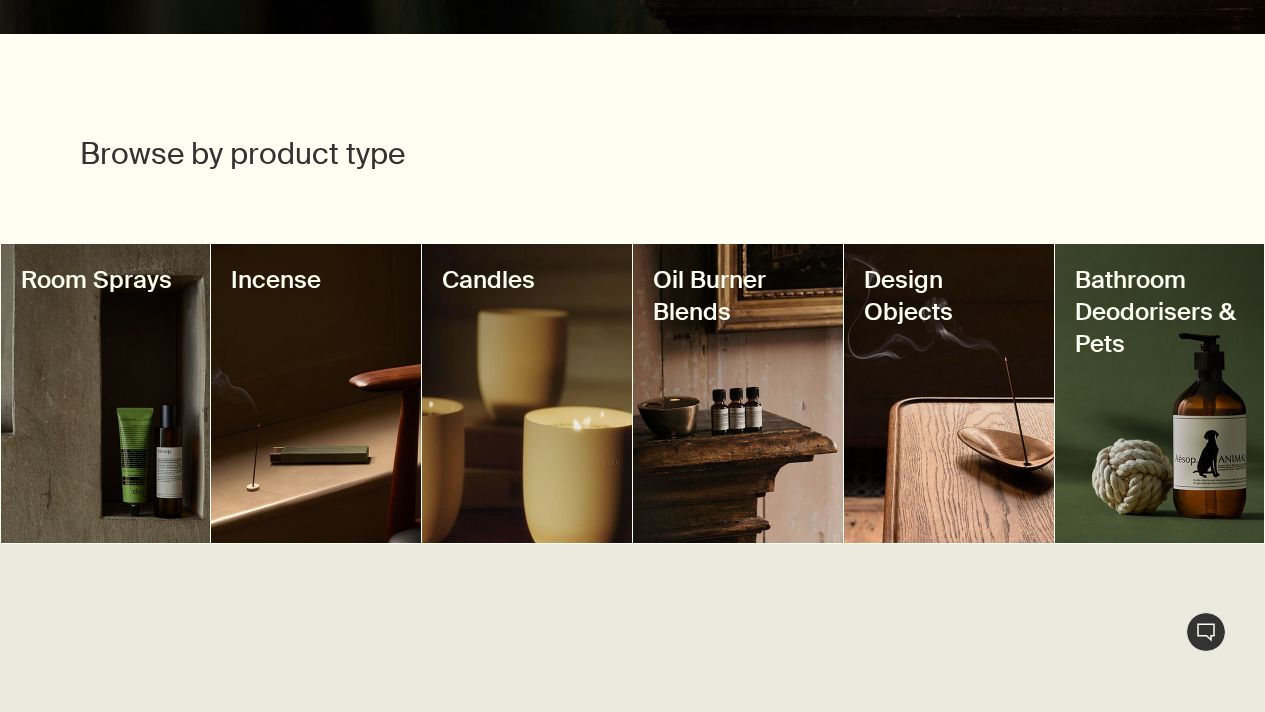 scroll, scrollTop: 0, scrollLeft: 0, axis: both 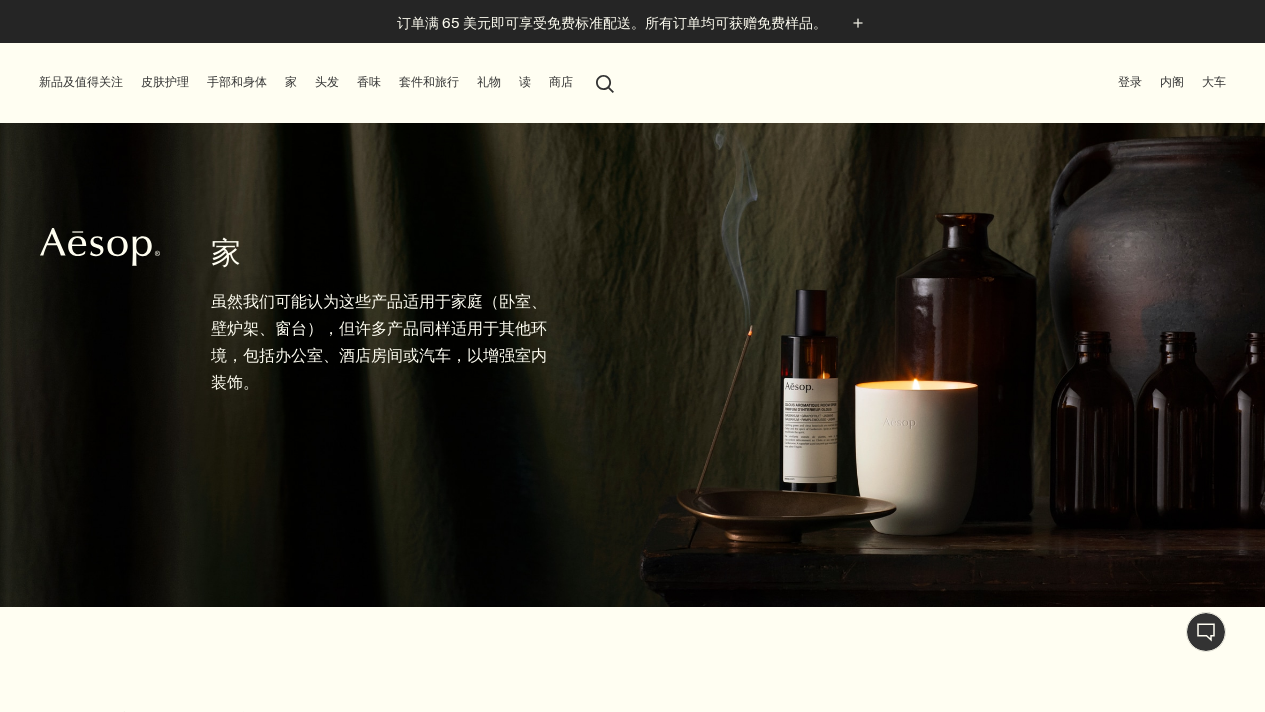 click on "皮肤护理" at bounding box center (165, 82) 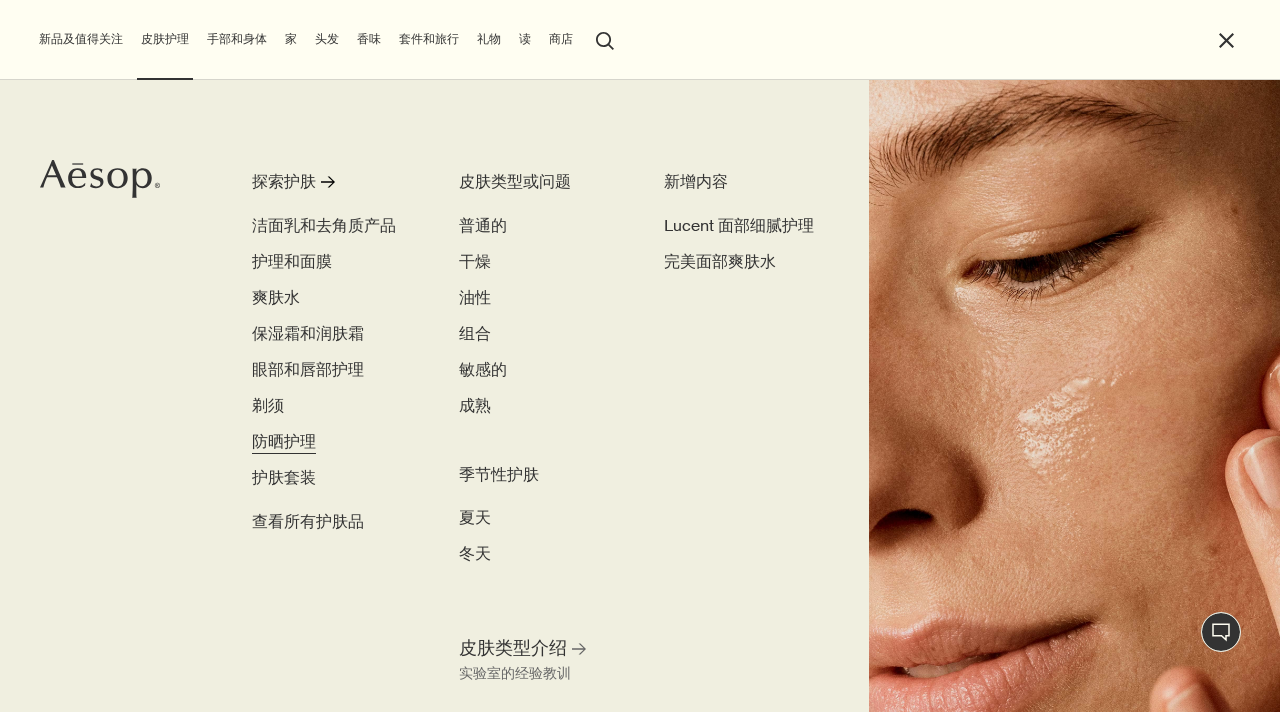 click on "防晒护理" at bounding box center (284, 441) 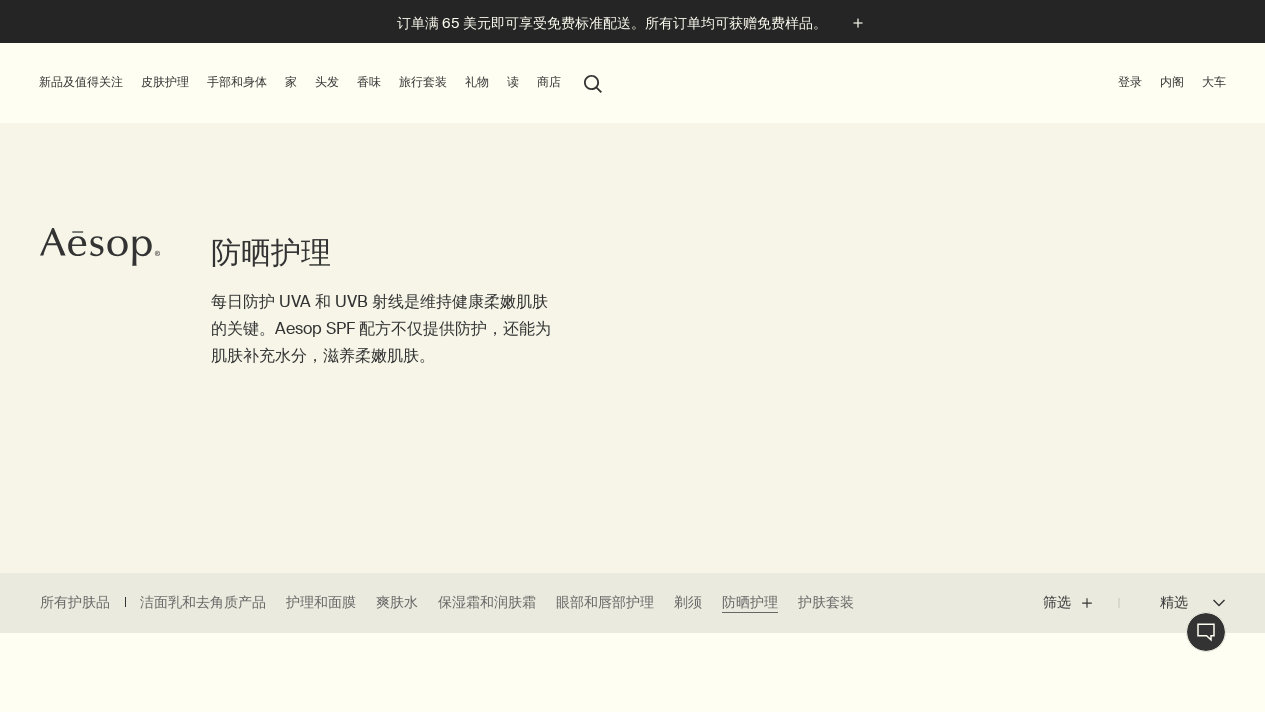 scroll, scrollTop: 0, scrollLeft: 0, axis: both 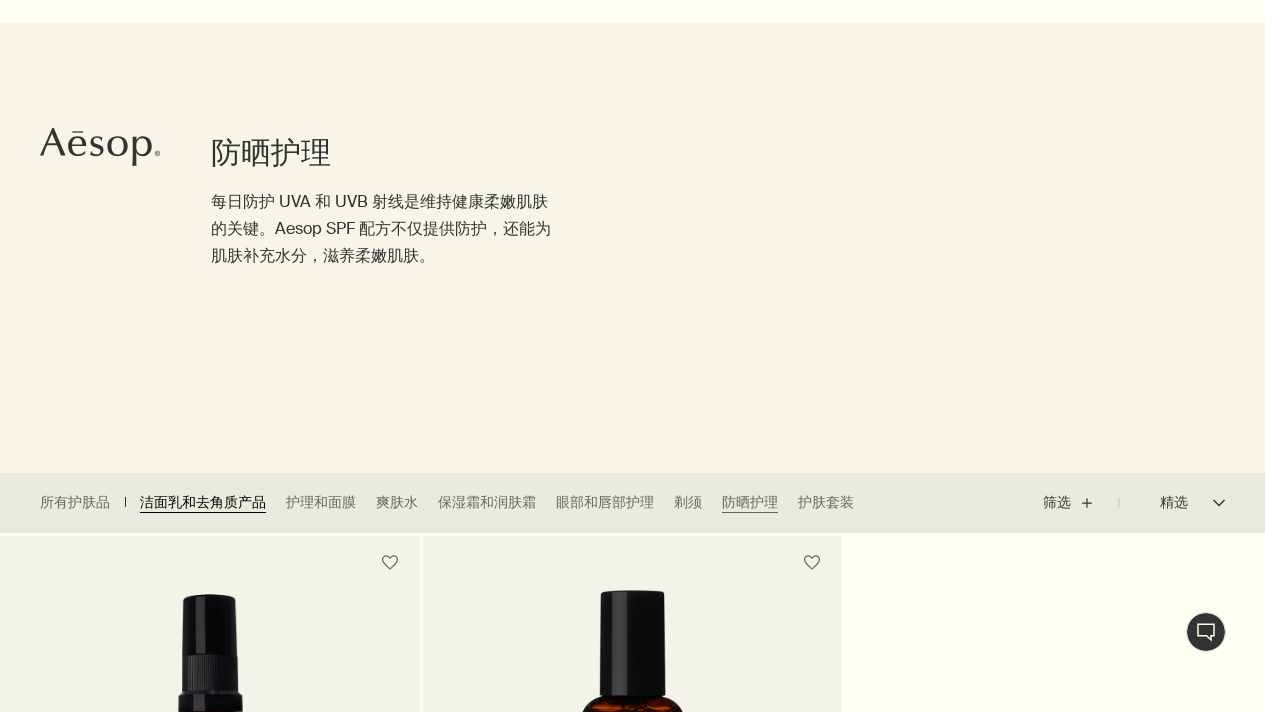 click on "洁面乳和去角质产品" at bounding box center [203, 502] 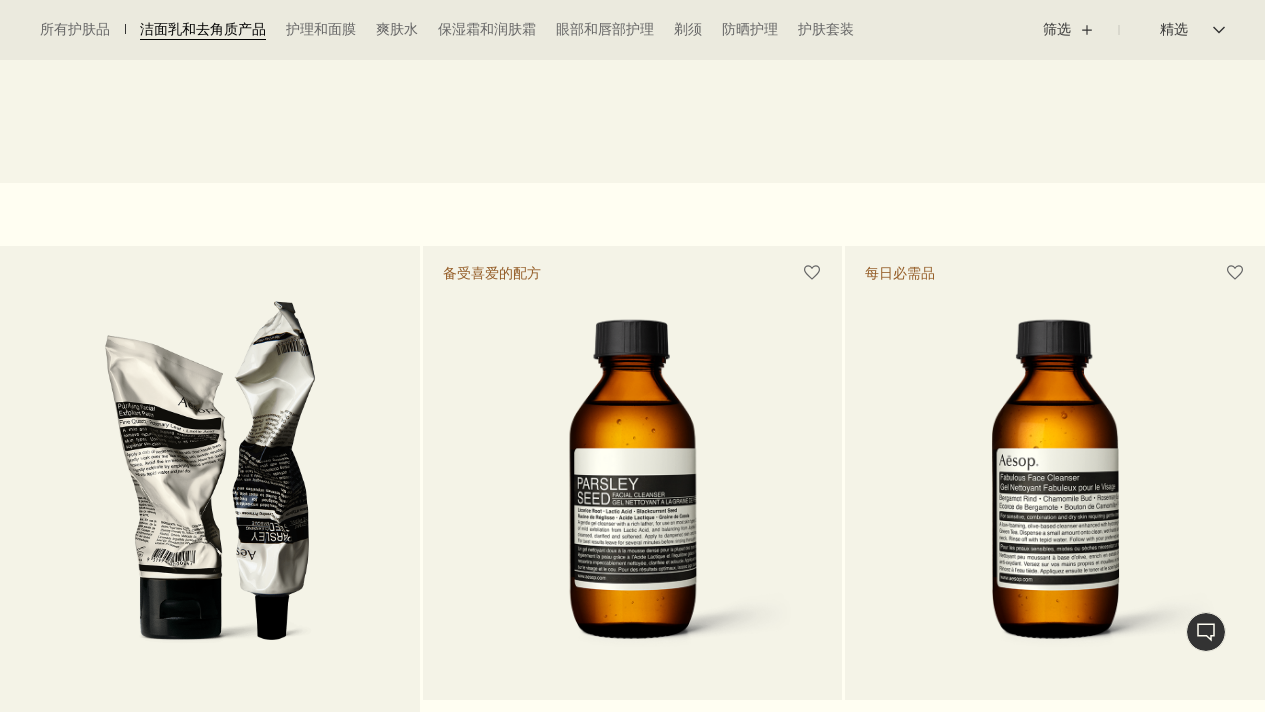scroll, scrollTop: 300, scrollLeft: 0, axis: vertical 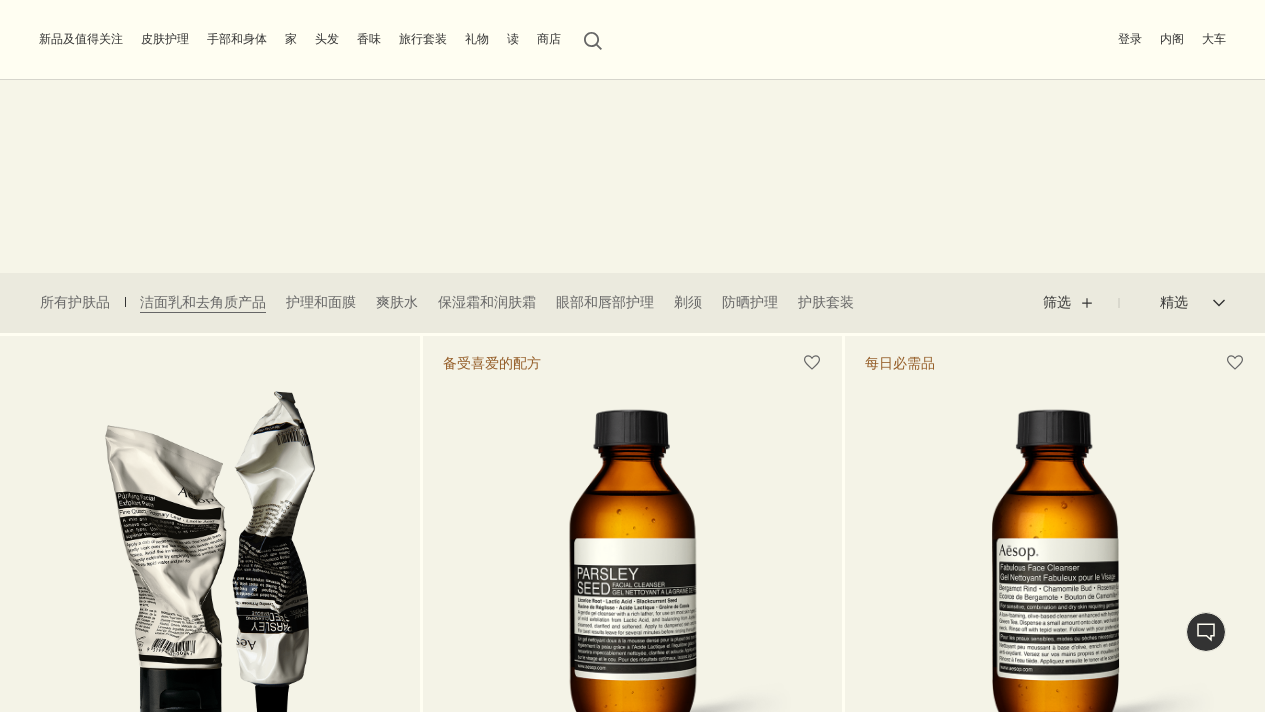 click on "所有护肤品 洁面乳和去角质产品 护理和面膜 爽肤水 保湿霜和润肤霜 眼部和唇部护理 剃须 防晒护理 护肤套装" at bounding box center (452, 303) 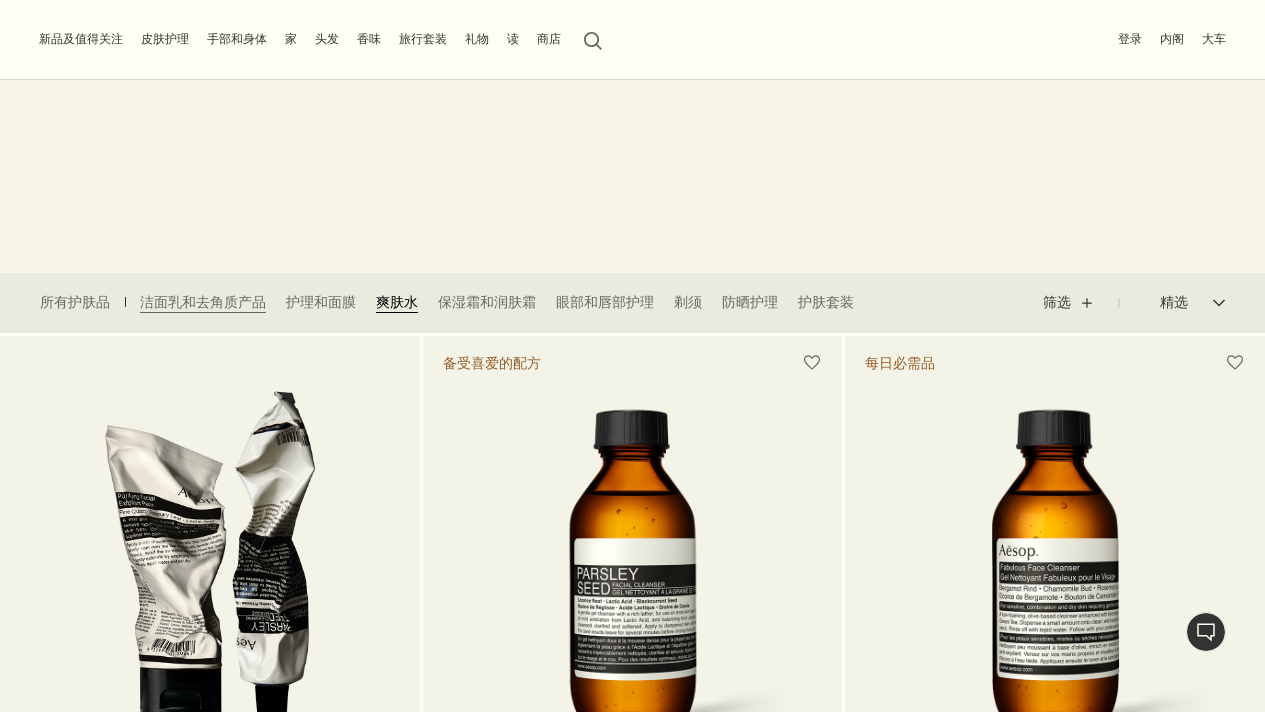 click on "爽肤水" at bounding box center [397, 302] 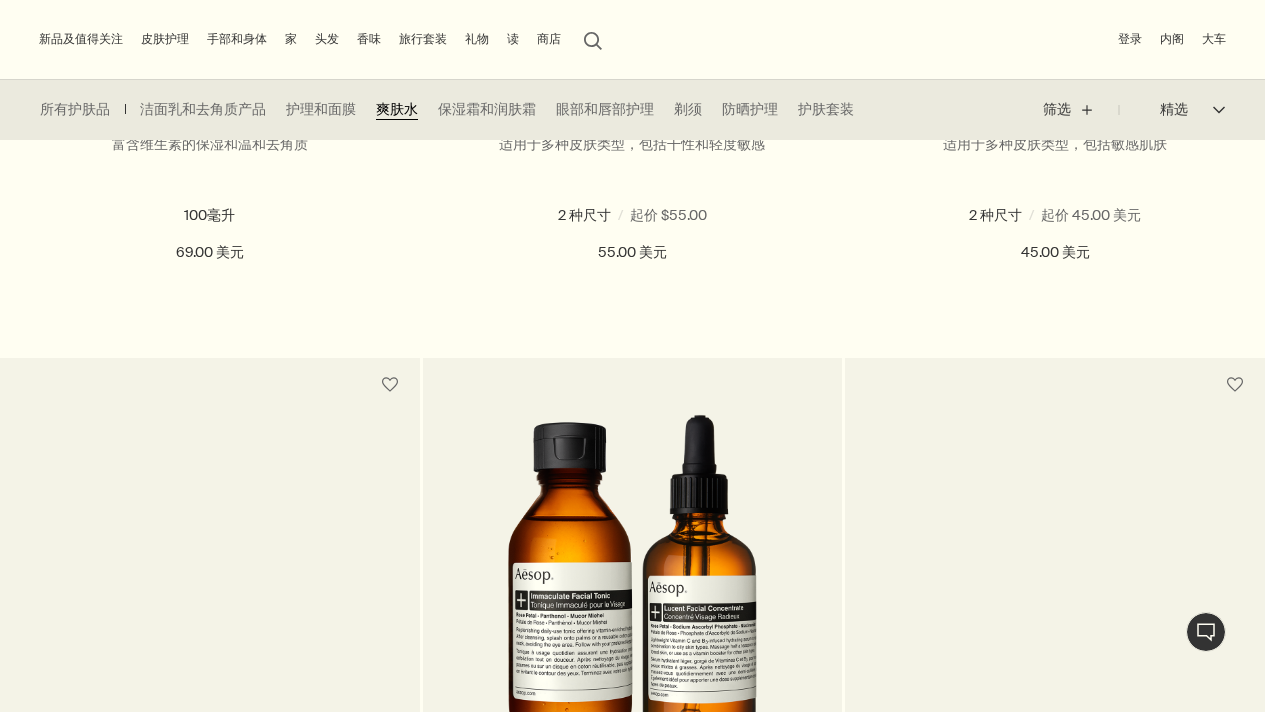 scroll, scrollTop: 812, scrollLeft: 0, axis: vertical 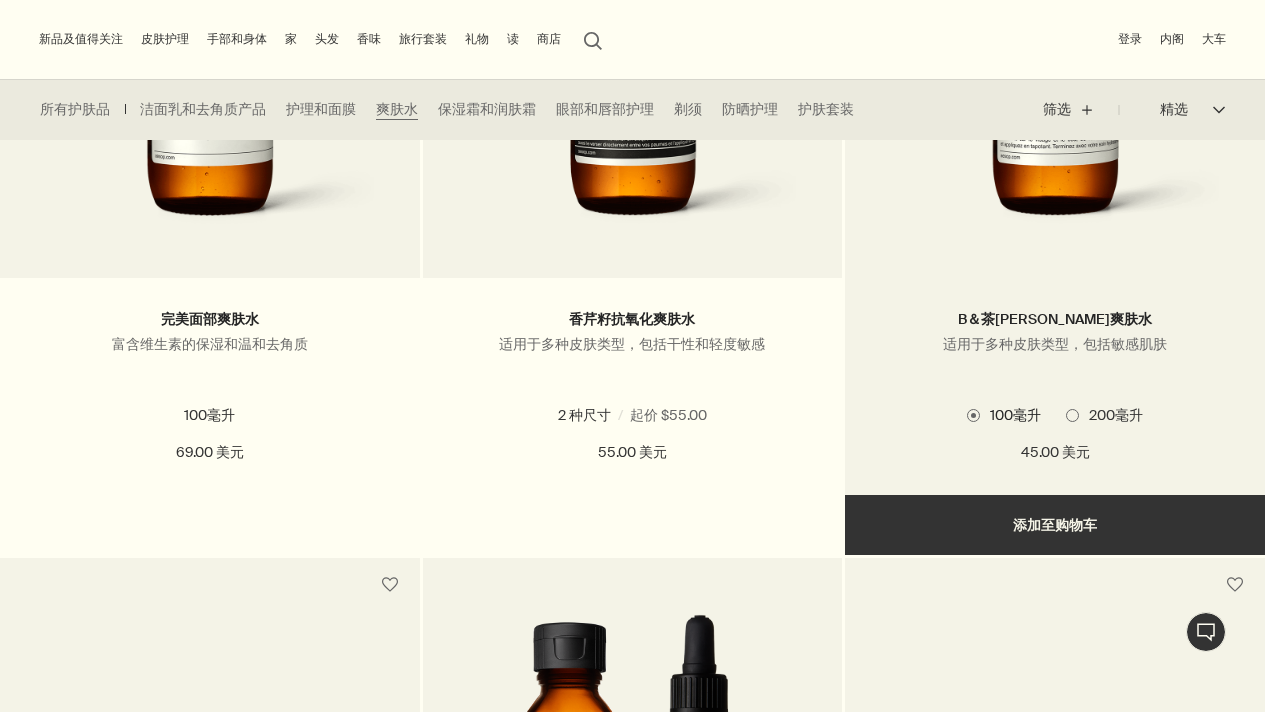 click on "200毫升" at bounding box center [1111, 415] 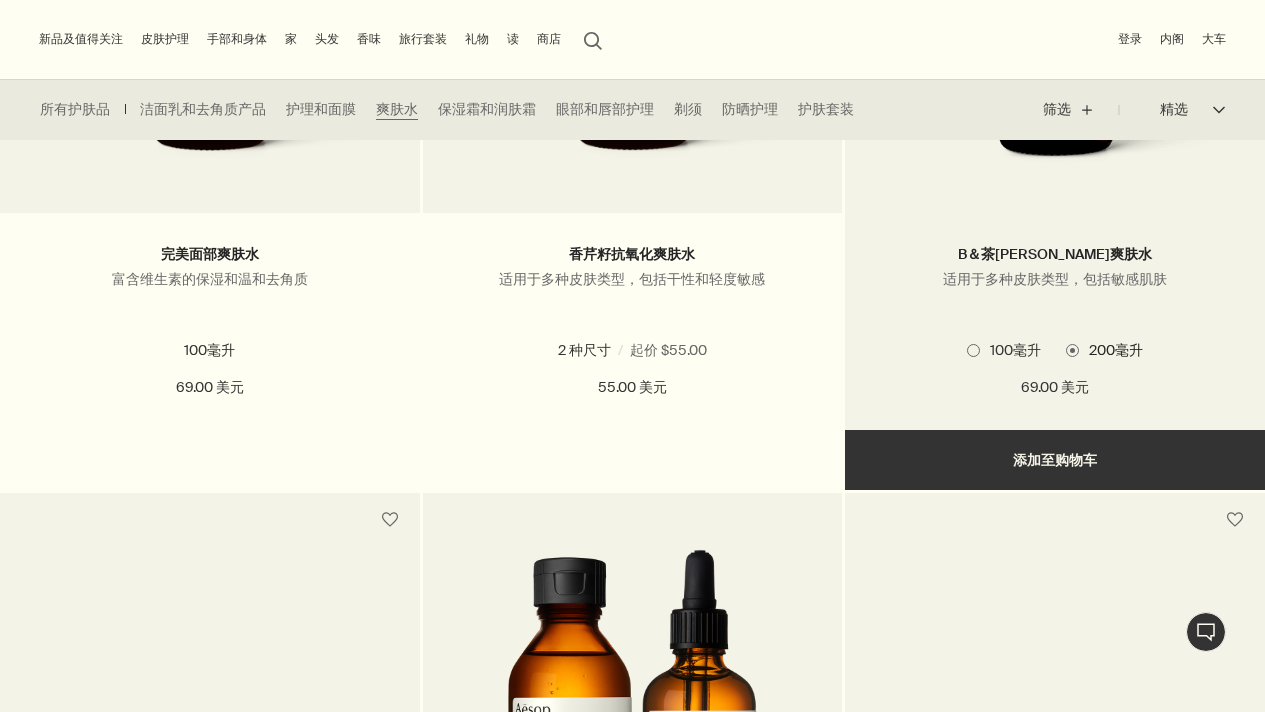 scroll, scrollTop: 812, scrollLeft: 0, axis: vertical 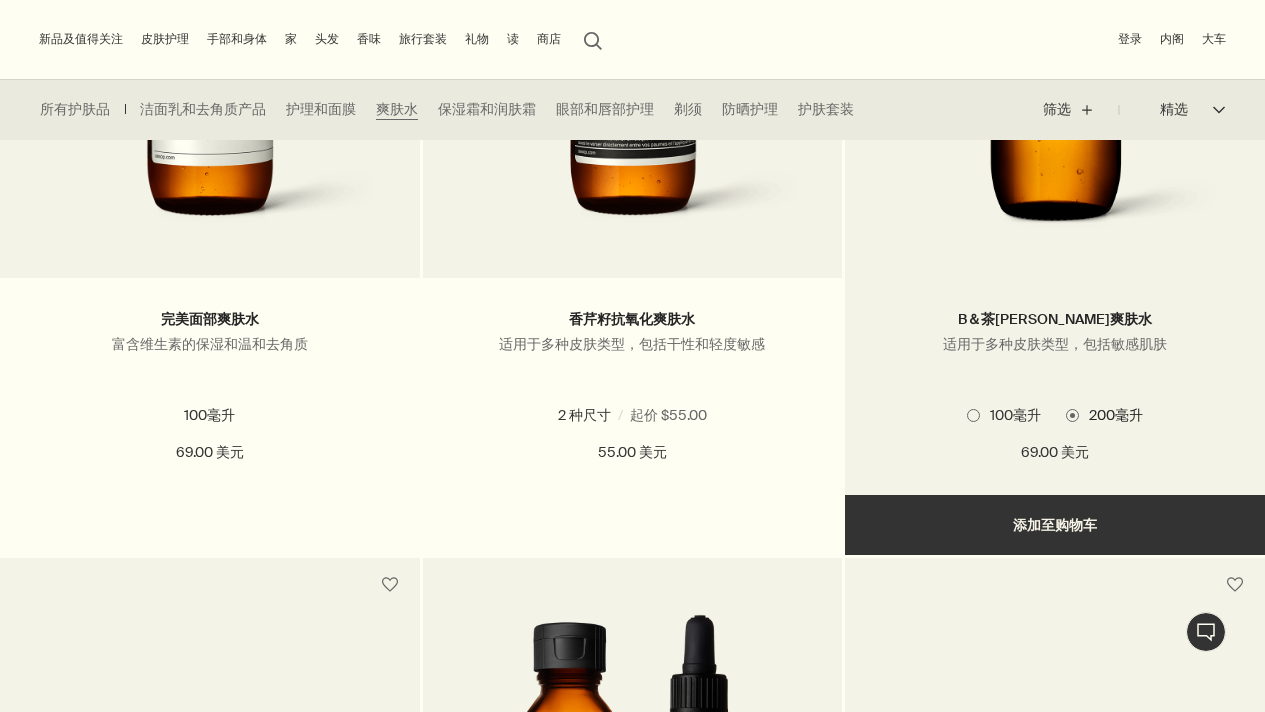 click on "添加 添加至购物车" at bounding box center (1055, 525) 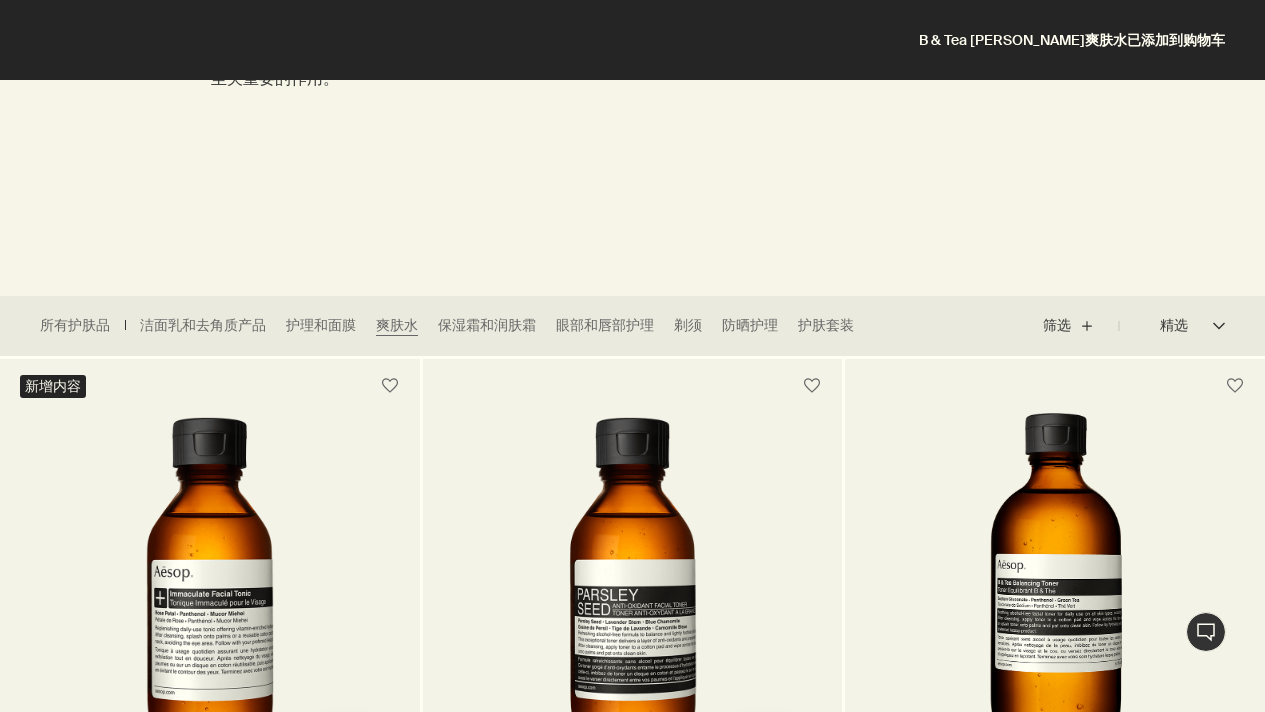 scroll, scrollTop: 212, scrollLeft: 0, axis: vertical 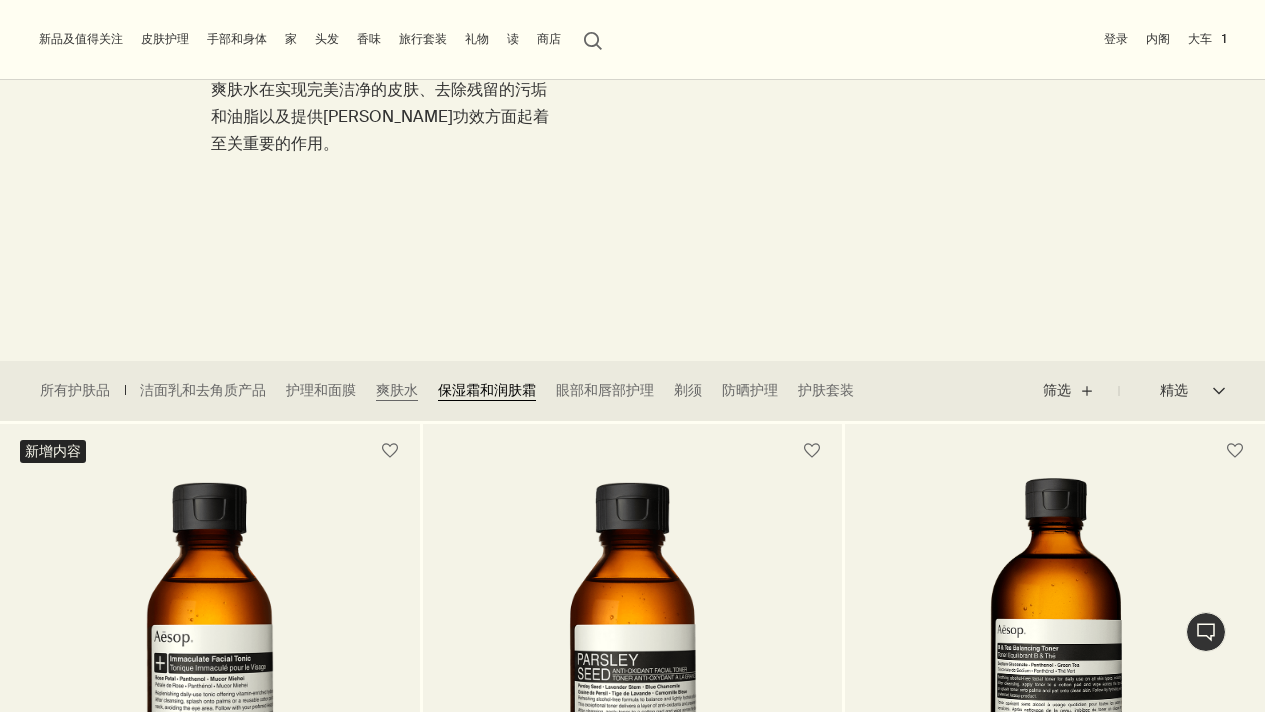 click on "保湿霜和润肤霜" at bounding box center (487, 390) 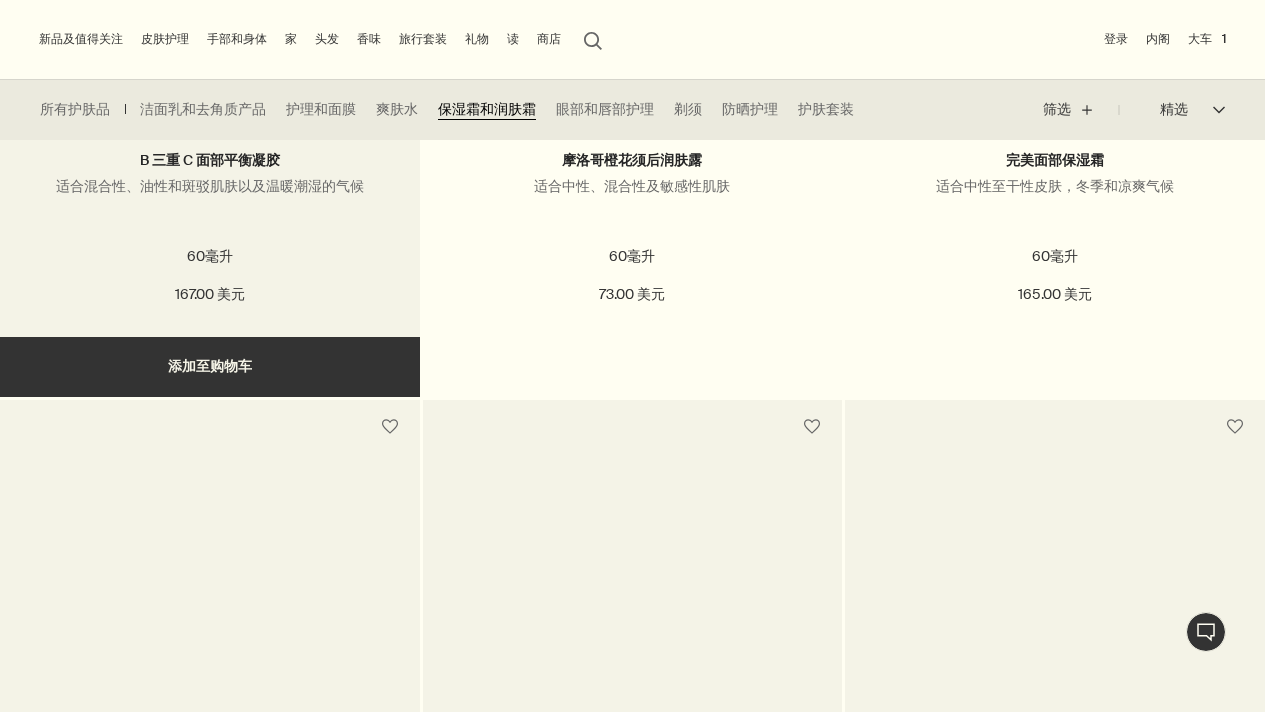 scroll, scrollTop: 2400, scrollLeft: 0, axis: vertical 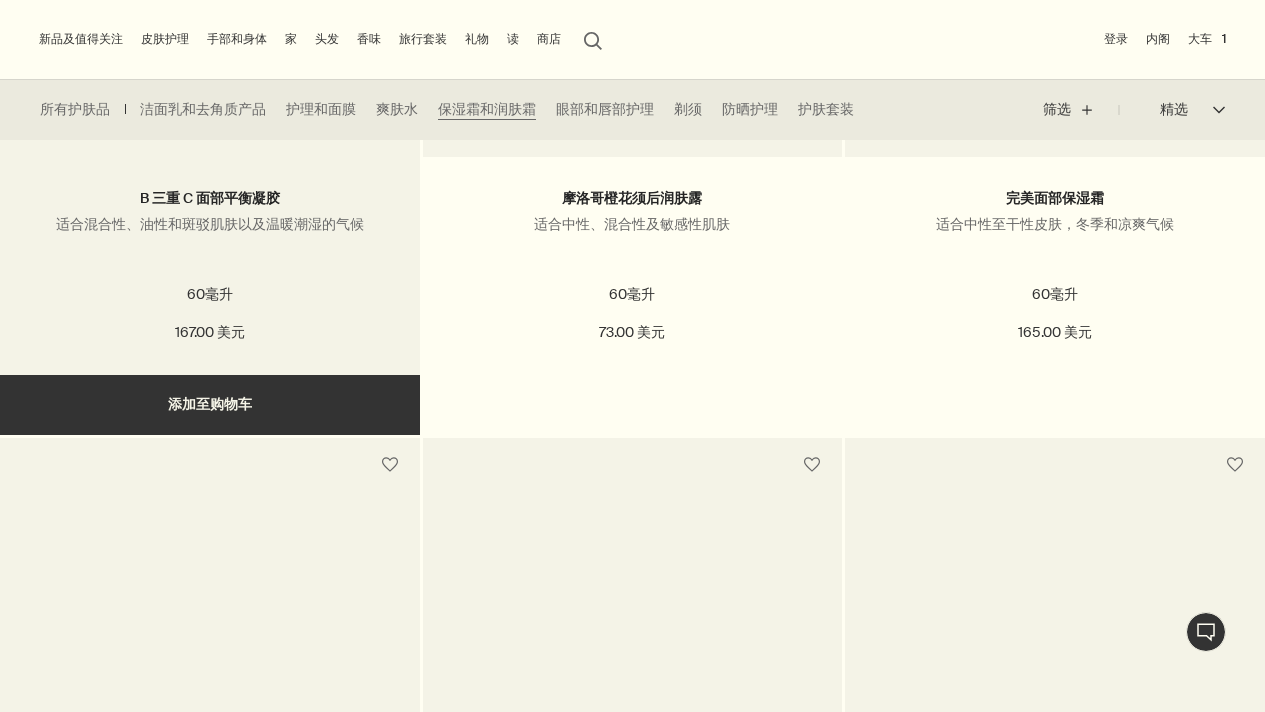 click on "添加 添加至购物车" at bounding box center [210, 405] 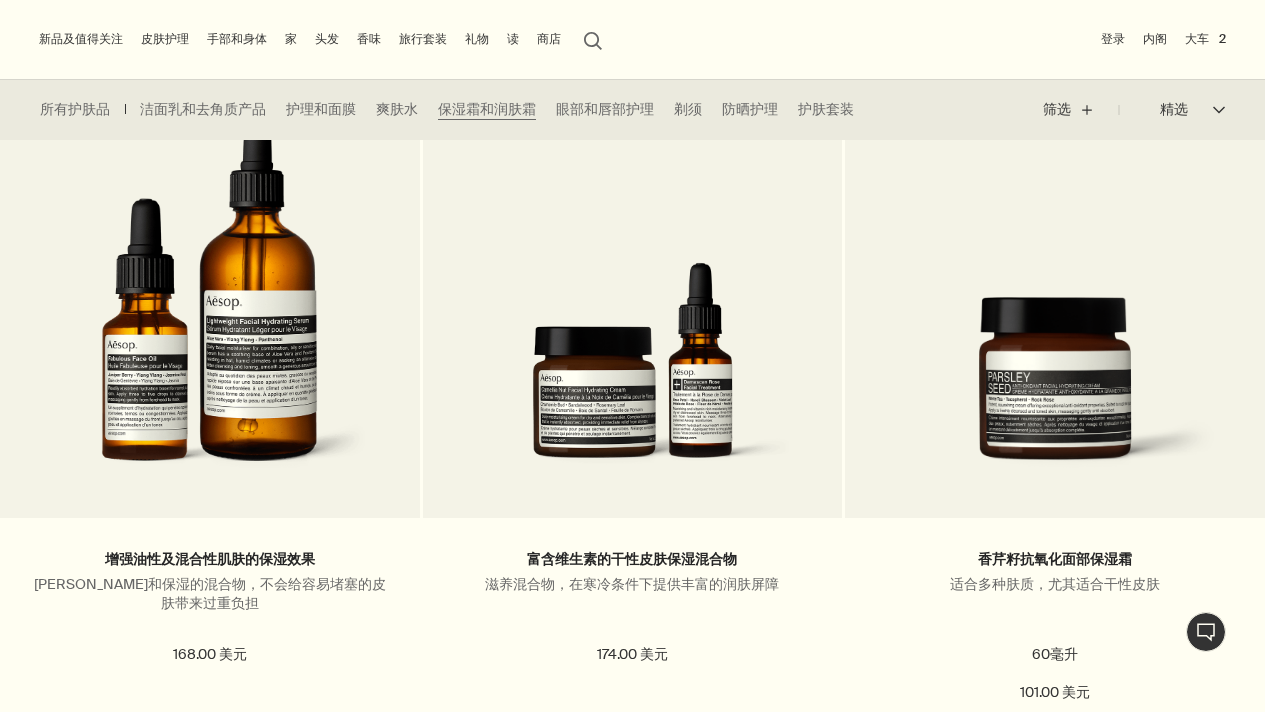 scroll, scrollTop: 4100, scrollLeft: 0, axis: vertical 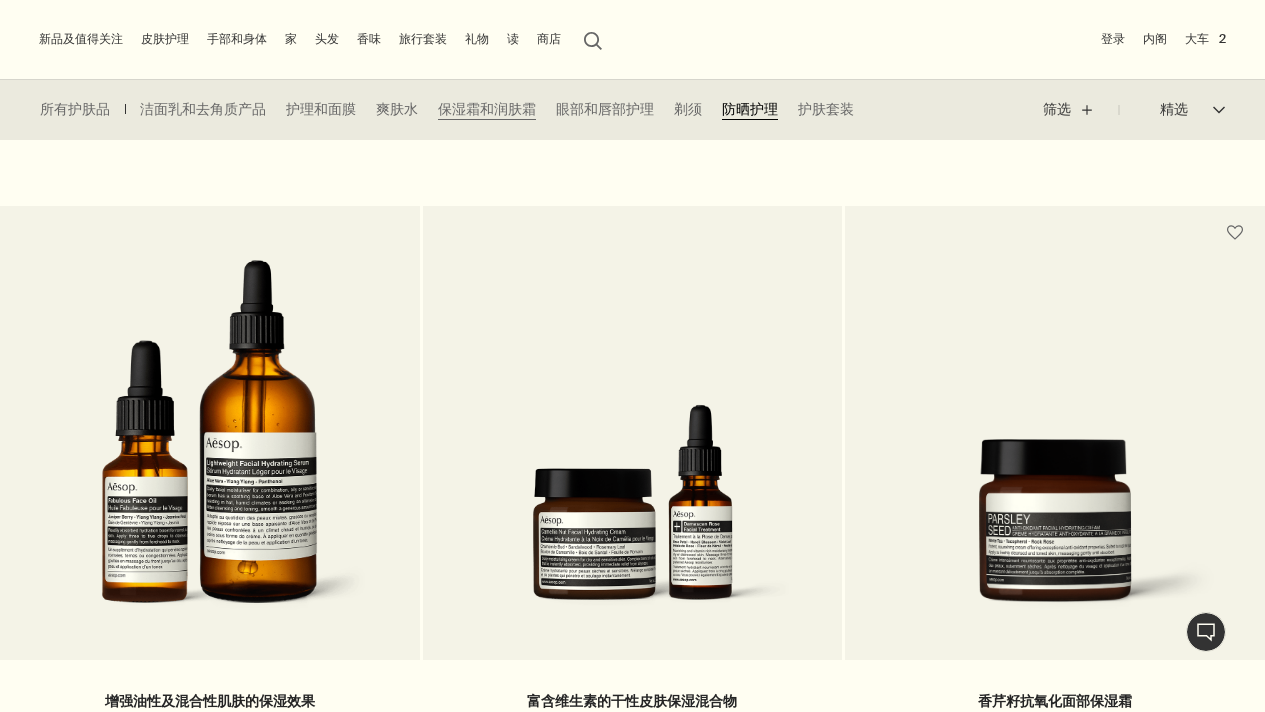 click on "防晒护理" at bounding box center (750, 109) 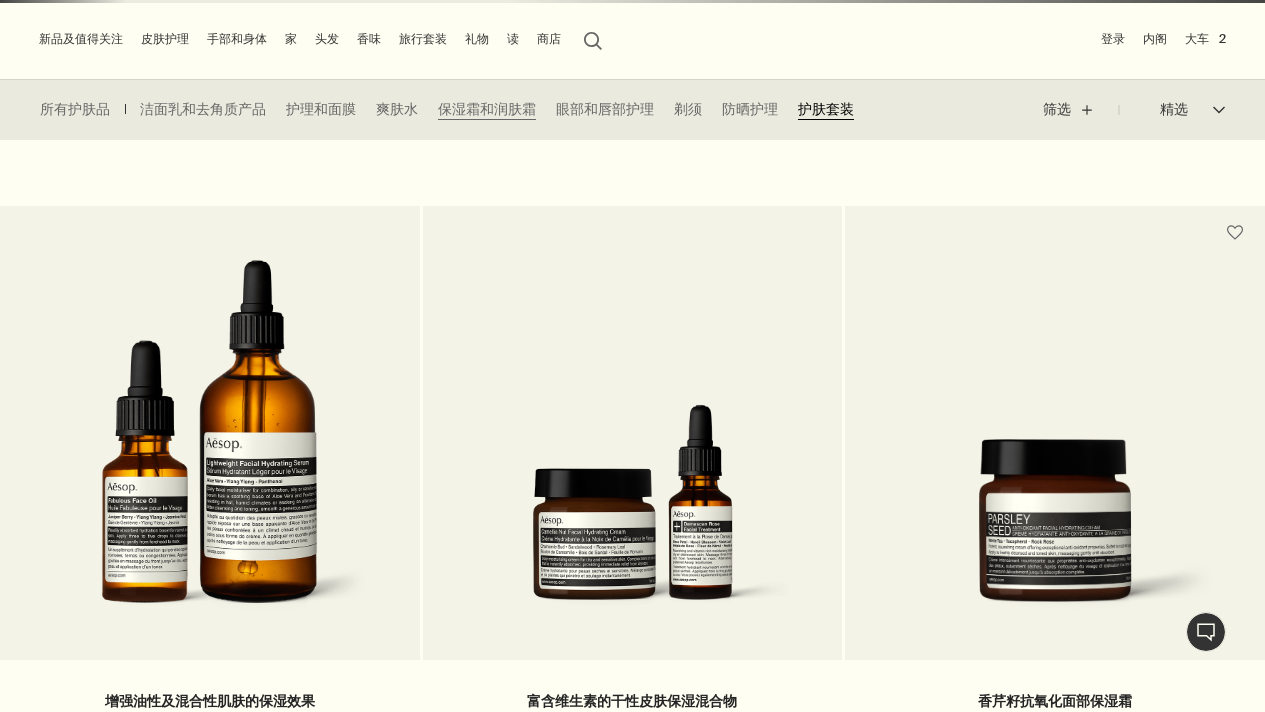 click on "护肤套装" at bounding box center (826, 109) 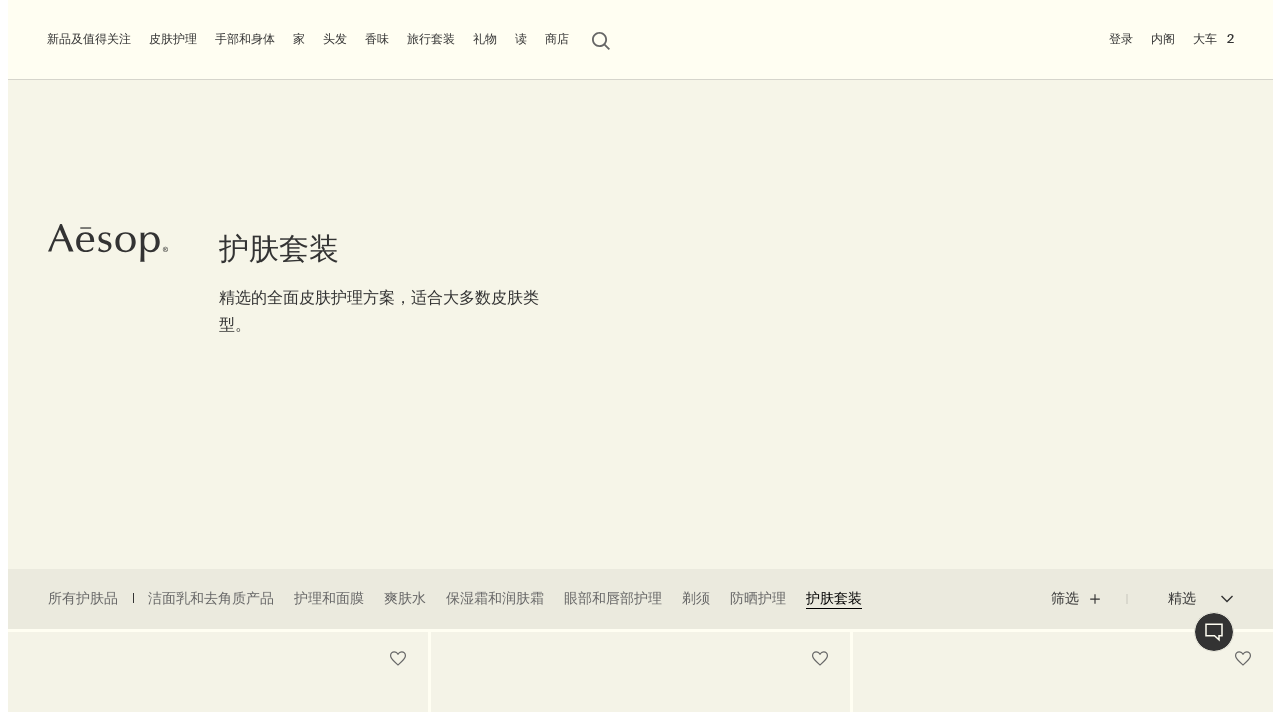 scroll, scrollTop: 0, scrollLeft: 0, axis: both 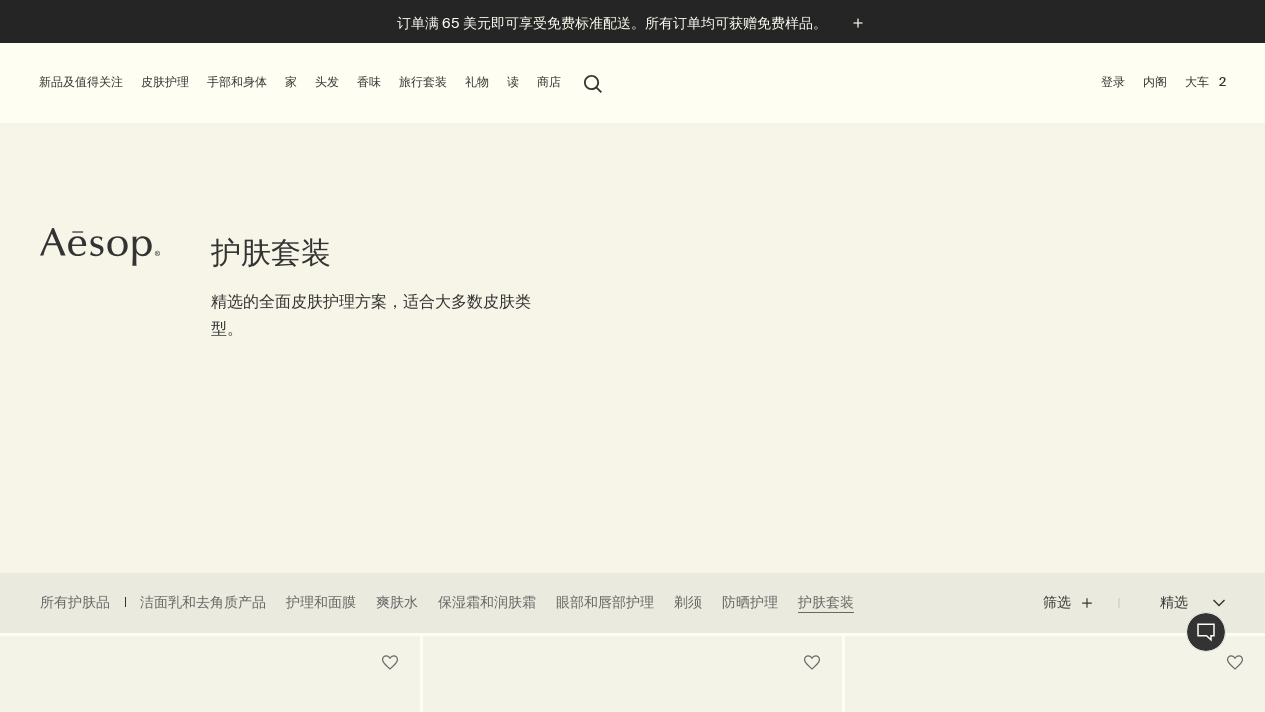 click on "手部和身体" at bounding box center [237, 82] 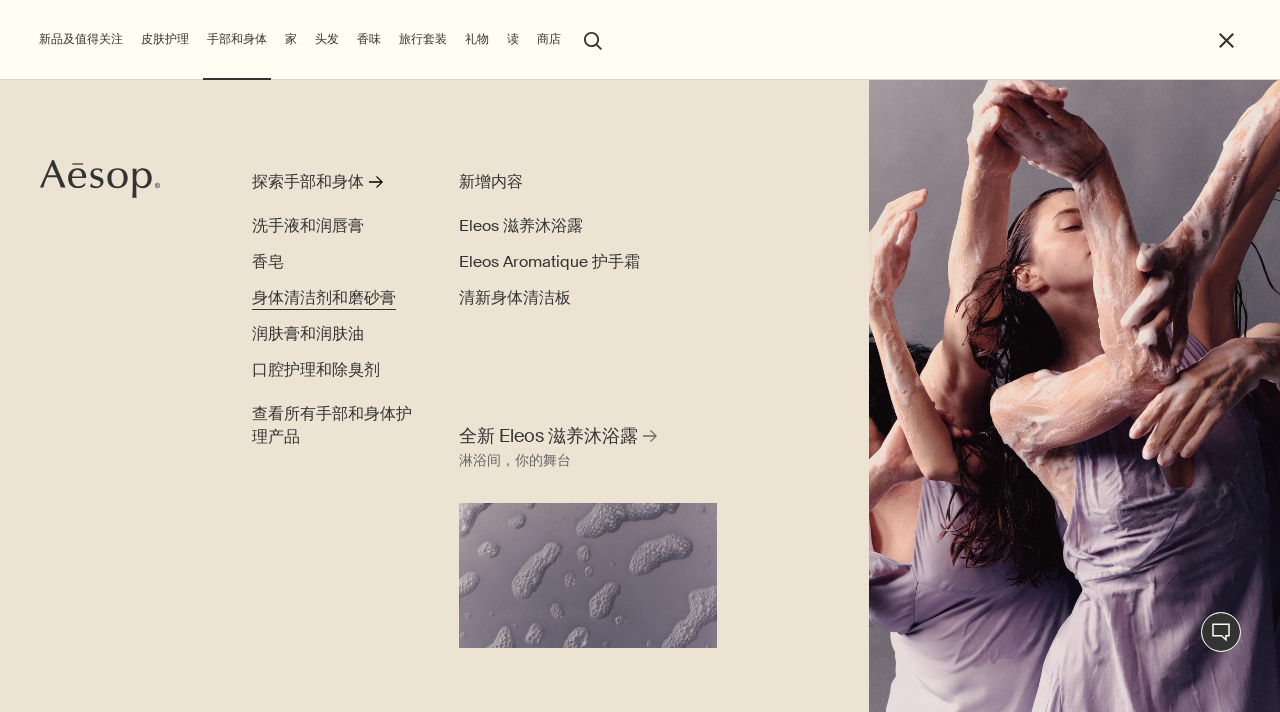 click on "身体清洁剂和磨砂膏" at bounding box center (324, 297) 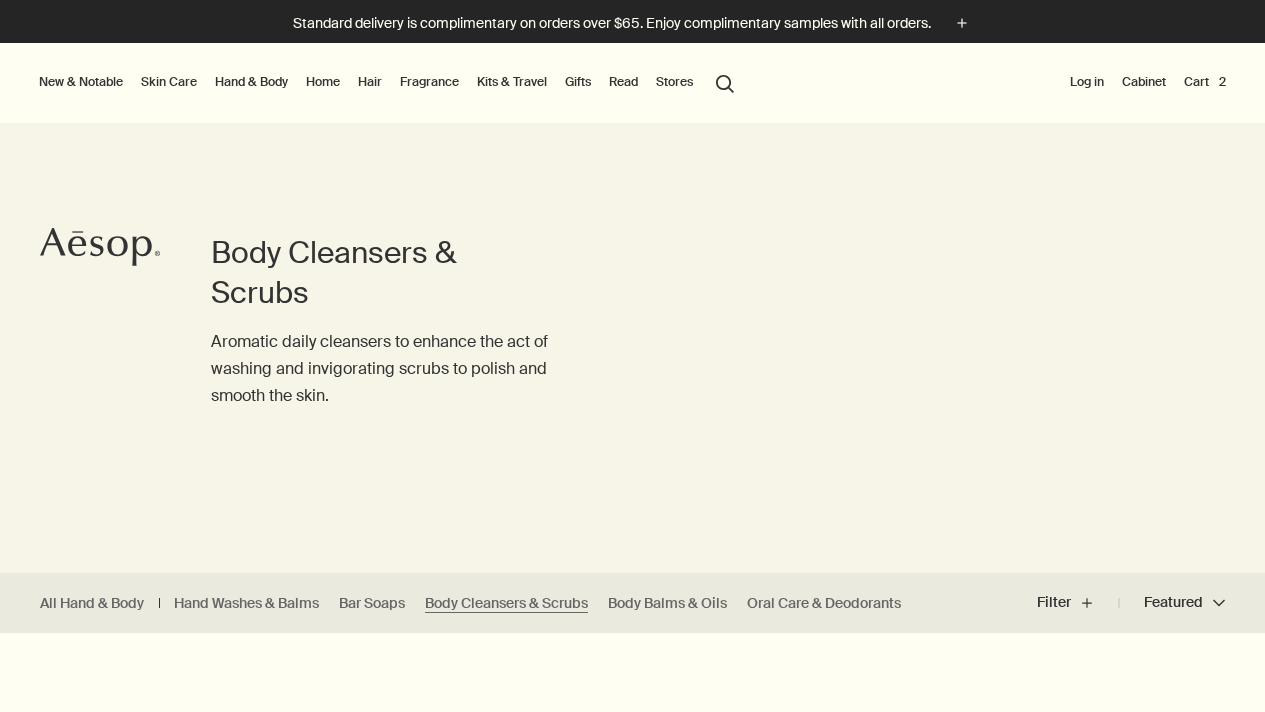 scroll, scrollTop: 0, scrollLeft: 0, axis: both 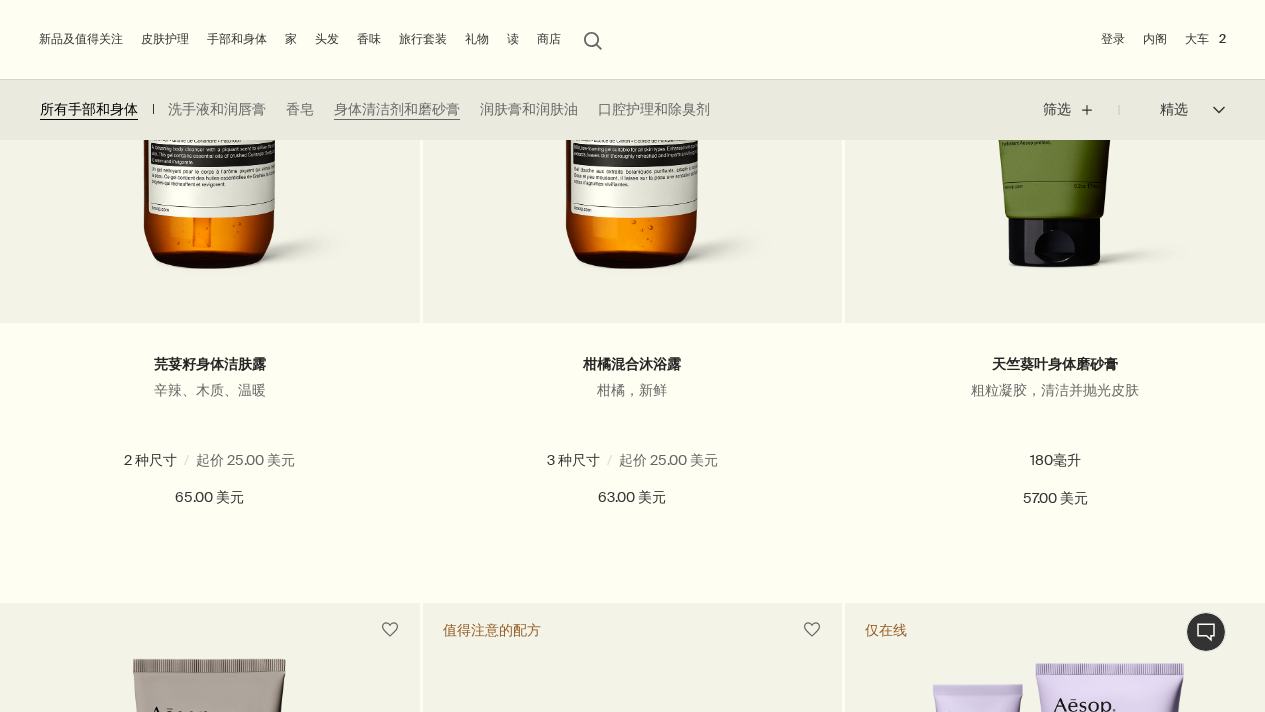 click on "所有手部和身体" at bounding box center (89, 109) 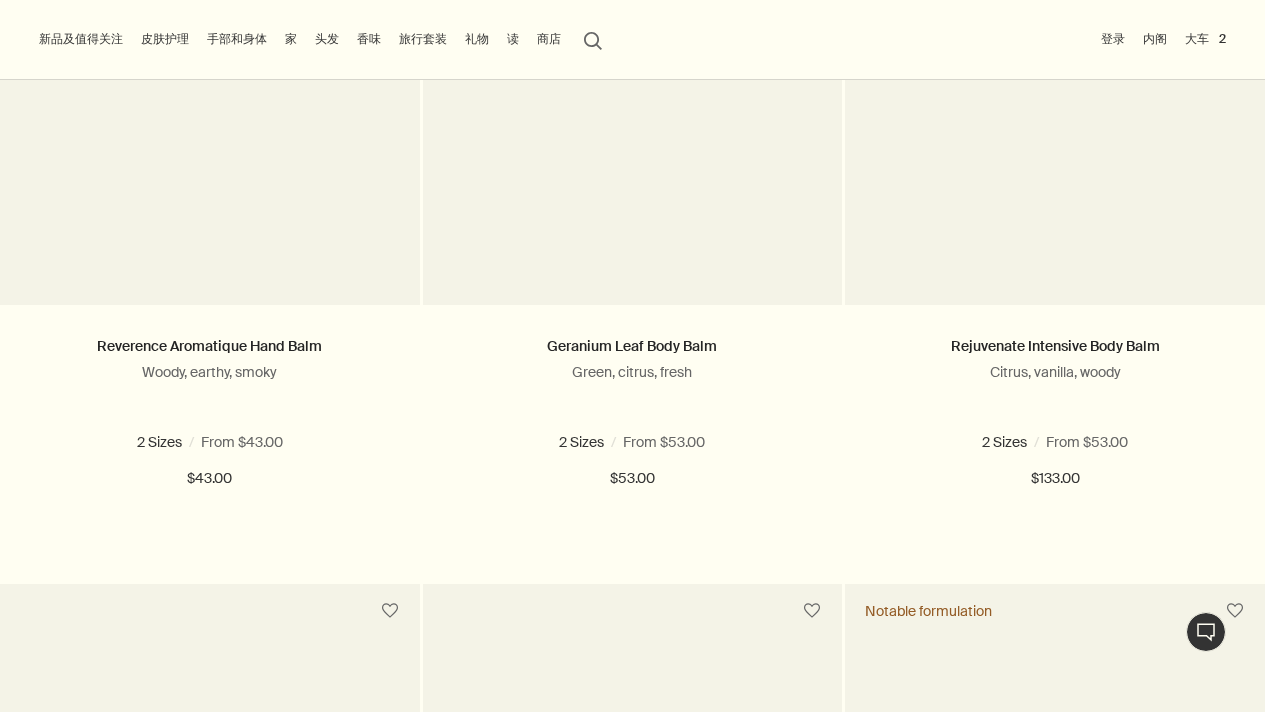 scroll, scrollTop: 0, scrollLeft: 0, axis: both 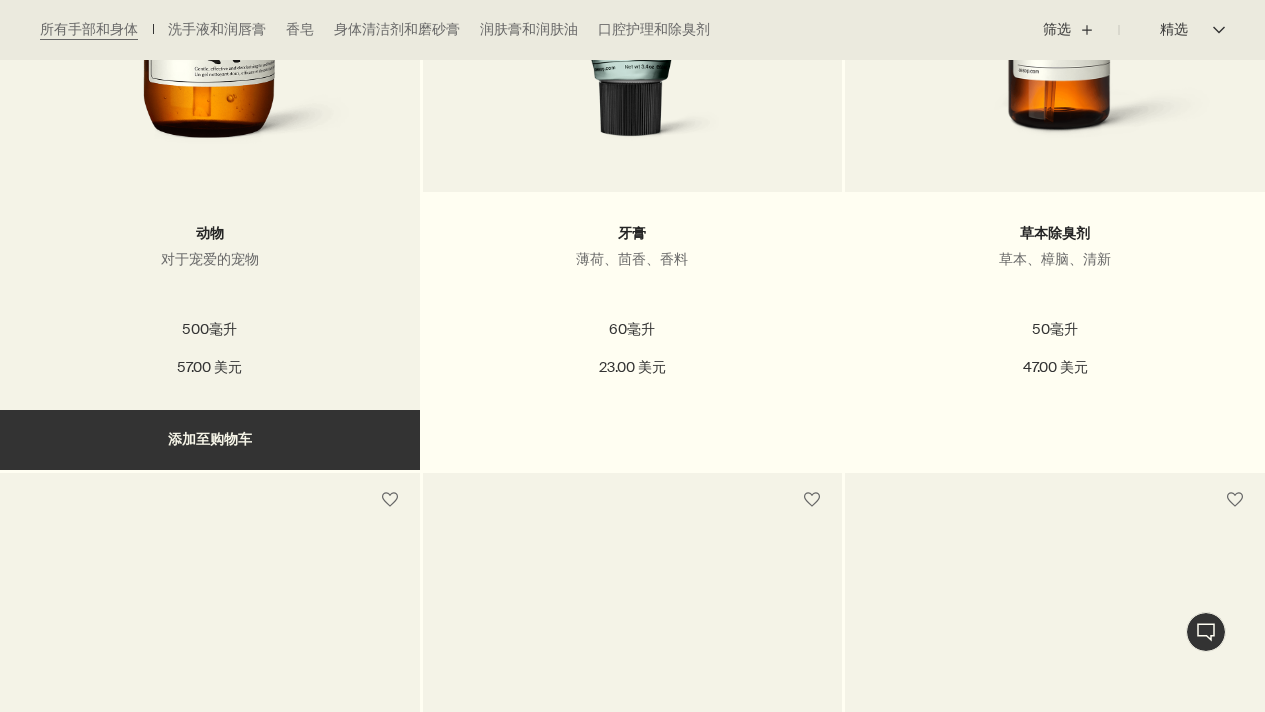 drag, startPoint x: 352, startPoint y: 441, endPoint x: 306, endPoint y: 448, distance: 46.52956 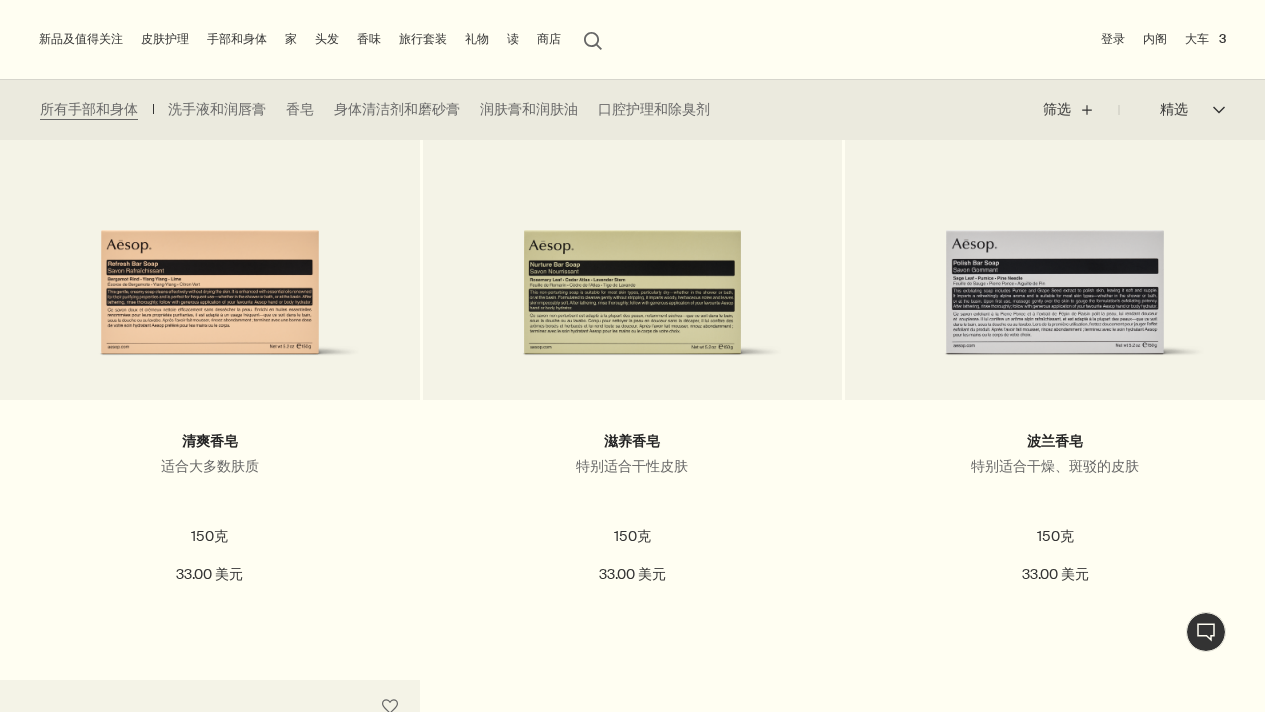 scroll, scrollTop: 7000, scrollLeft: 0, axis: vertical 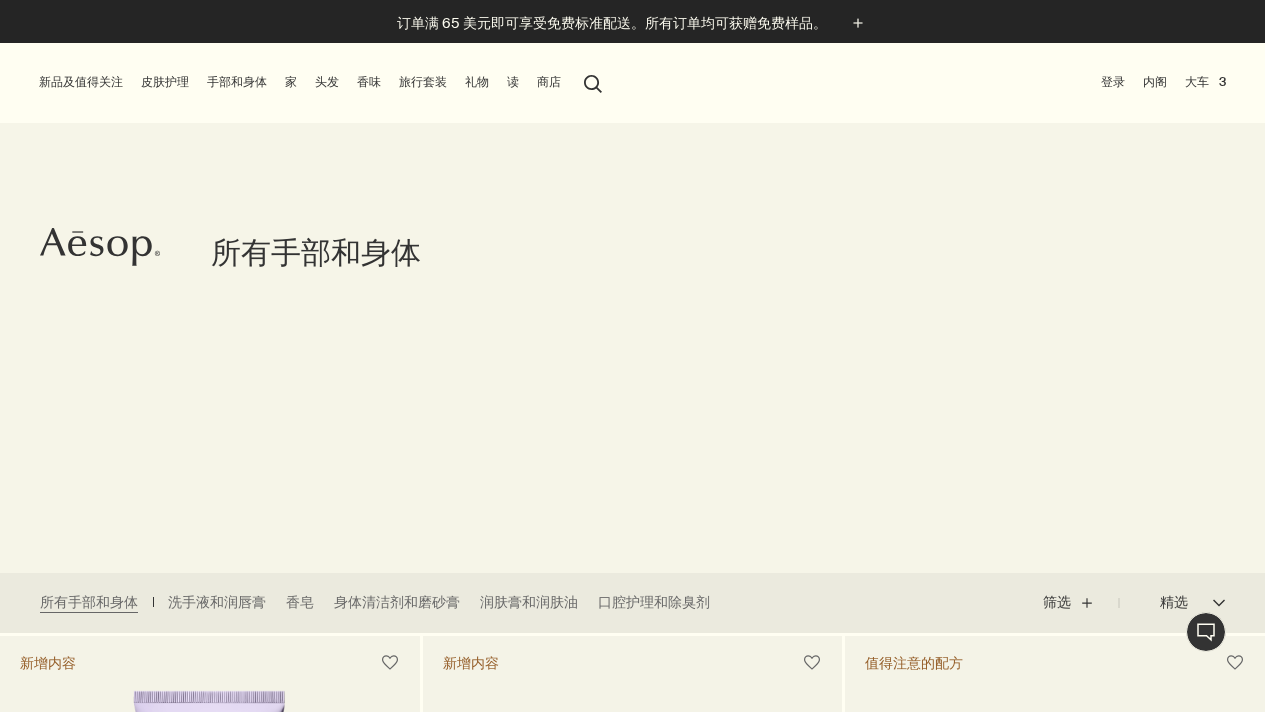 click on "search 搜索" at bounding box center [593, 82] 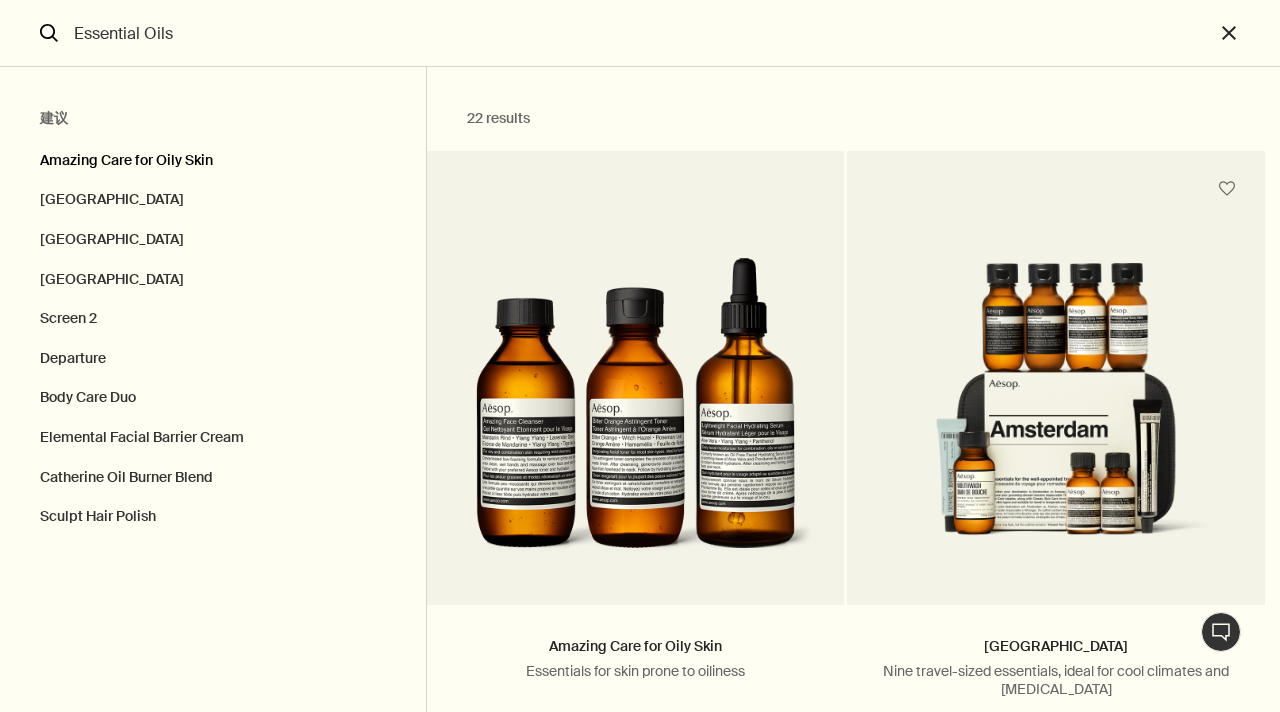type on "Essential Oils" 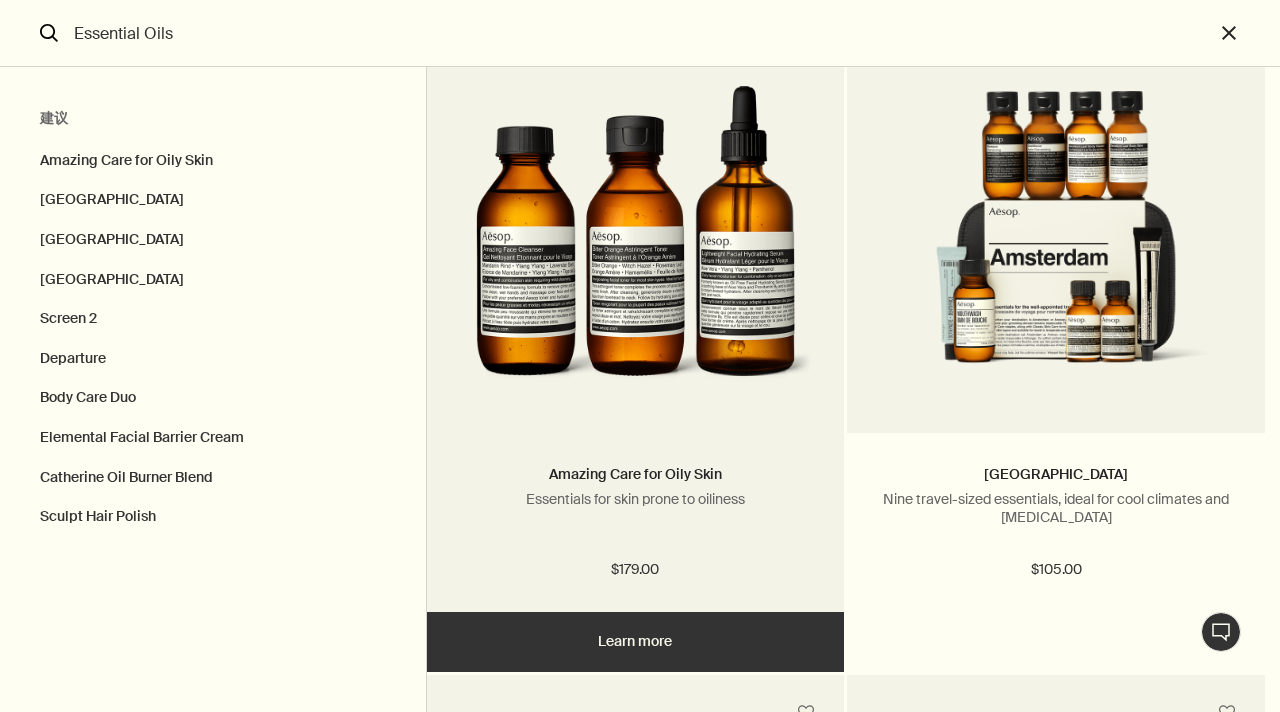 scroll, scrollTop: 300, scrollLeft: 0, axis: vertical 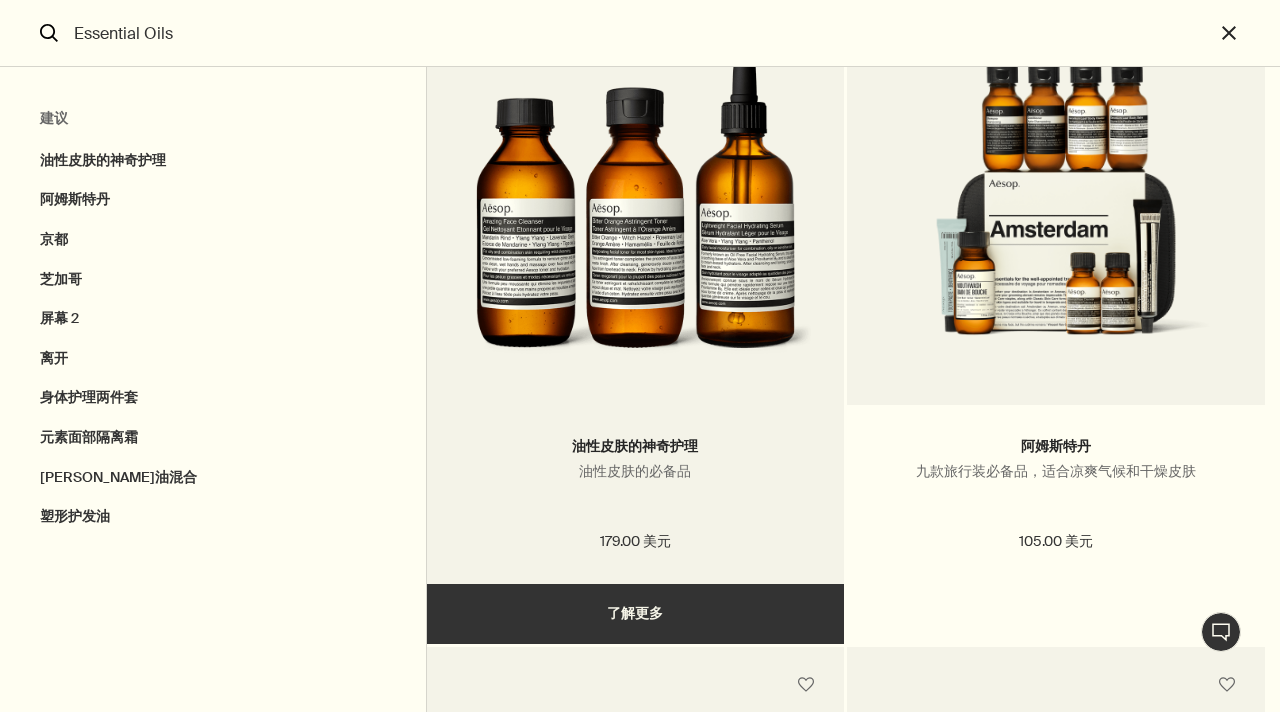 click at bounding box center [636, 216] 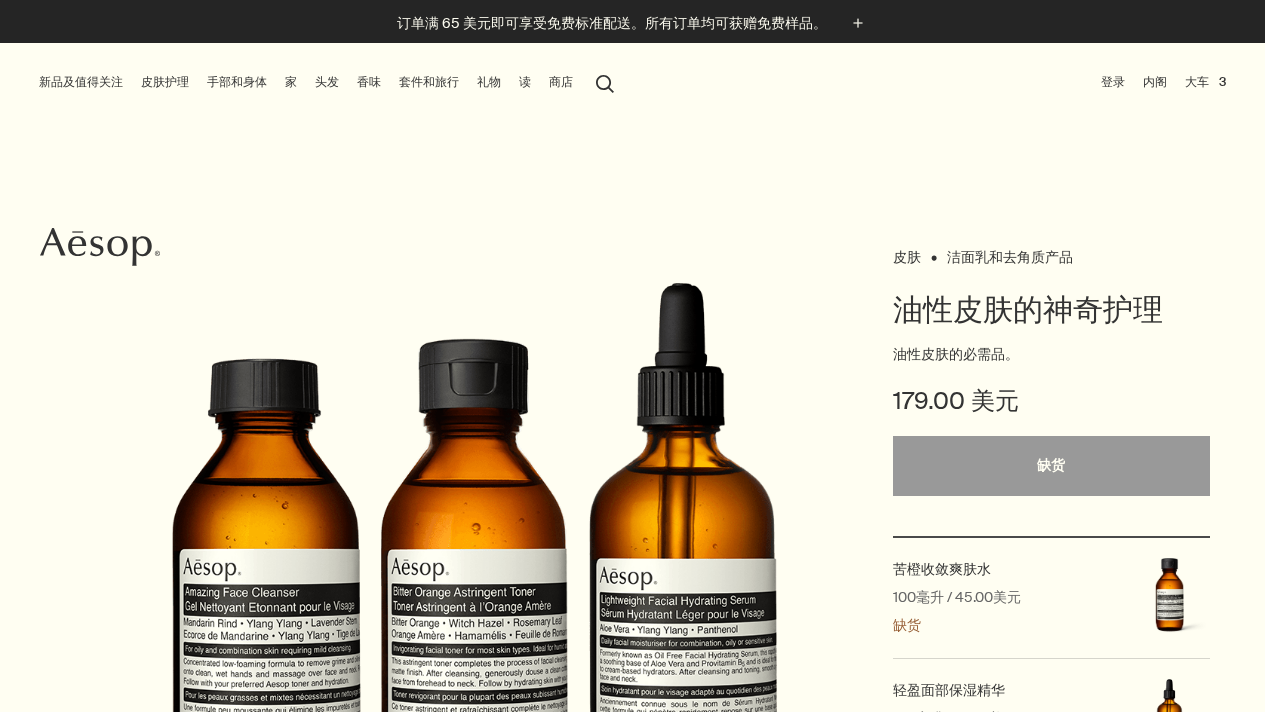scroll, scrollTop: 0, scrollLeft: 0, axis: both 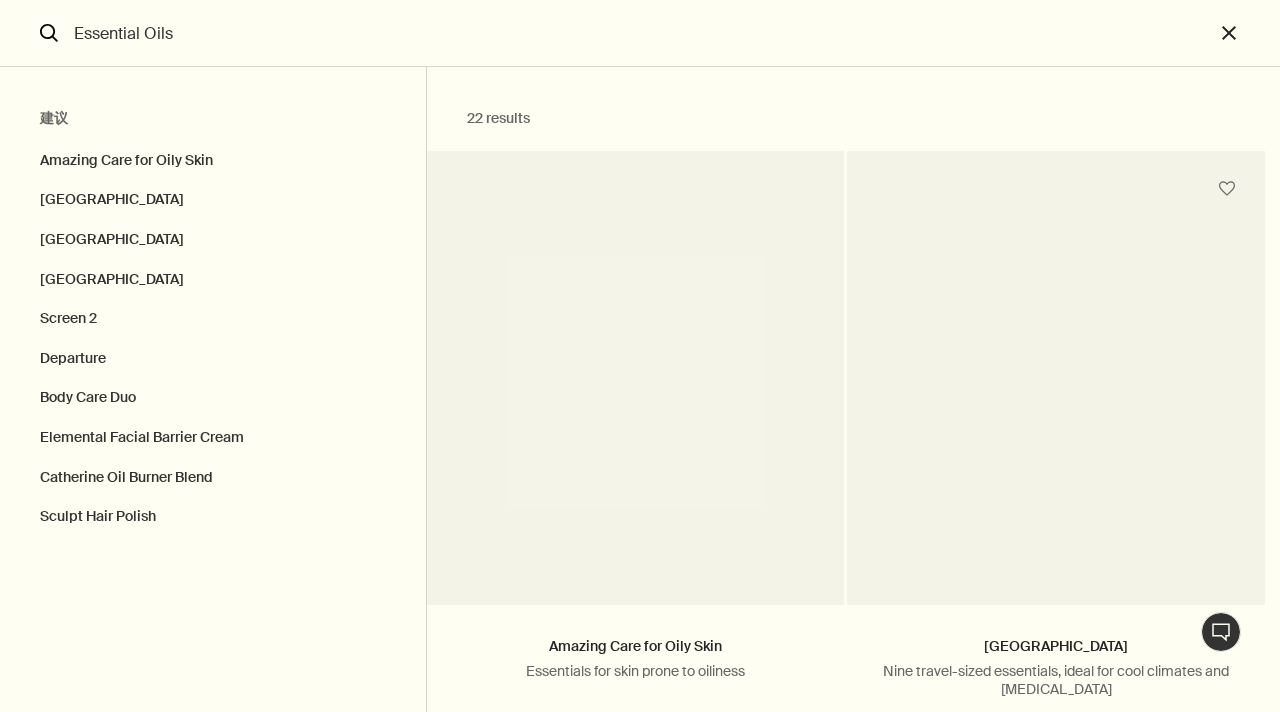 click on "Essential Oils" at bounding box center [640, 33] 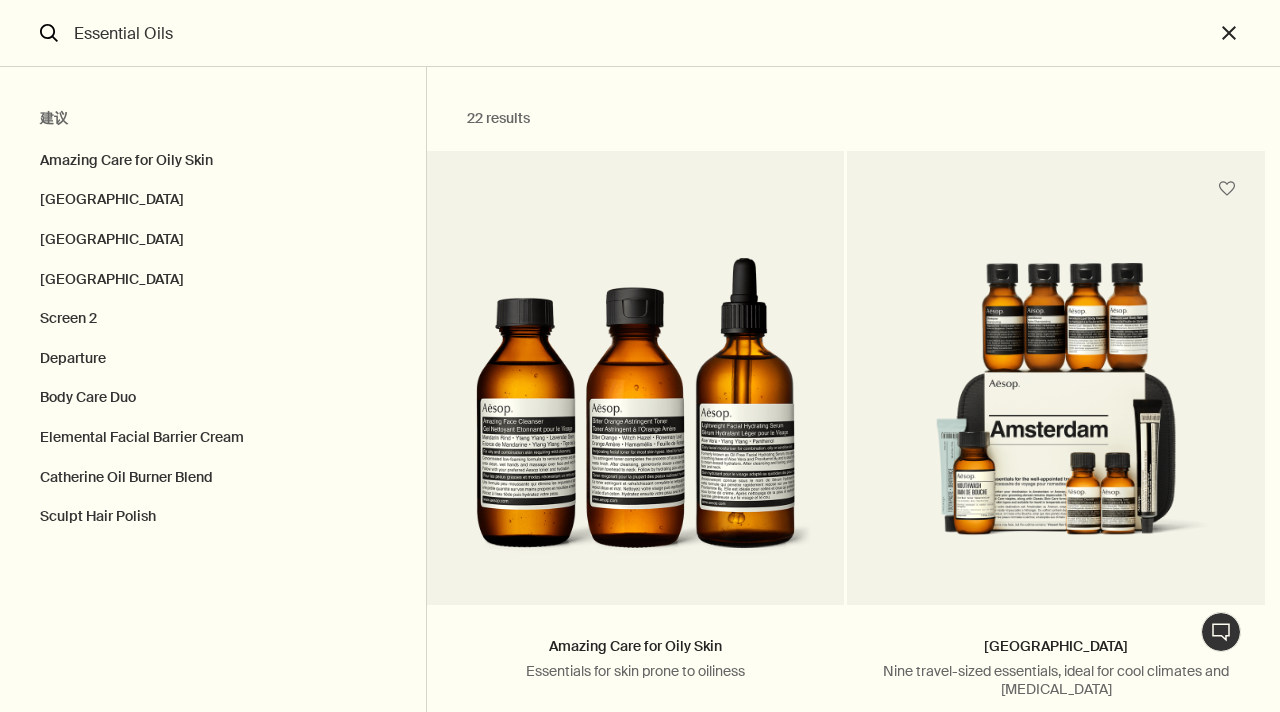click on "search" 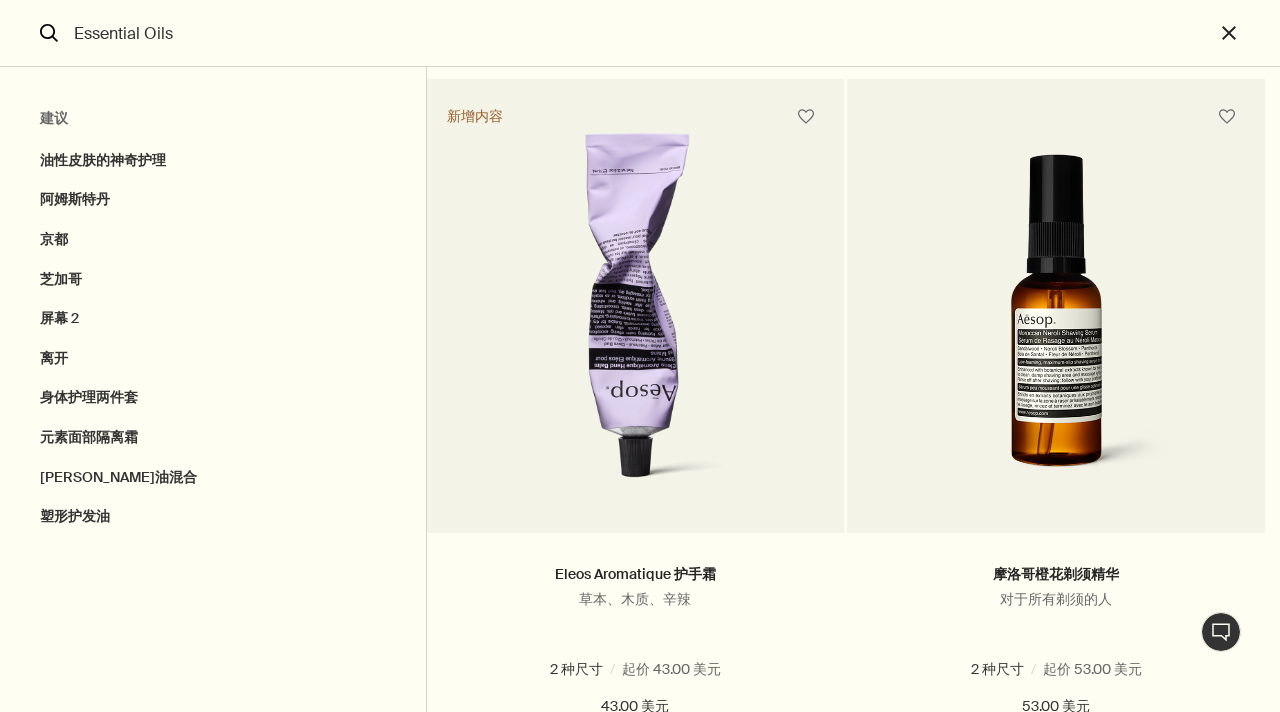 scroll, scrollTop: 7440, scrollLeft: 0, axis: vertical 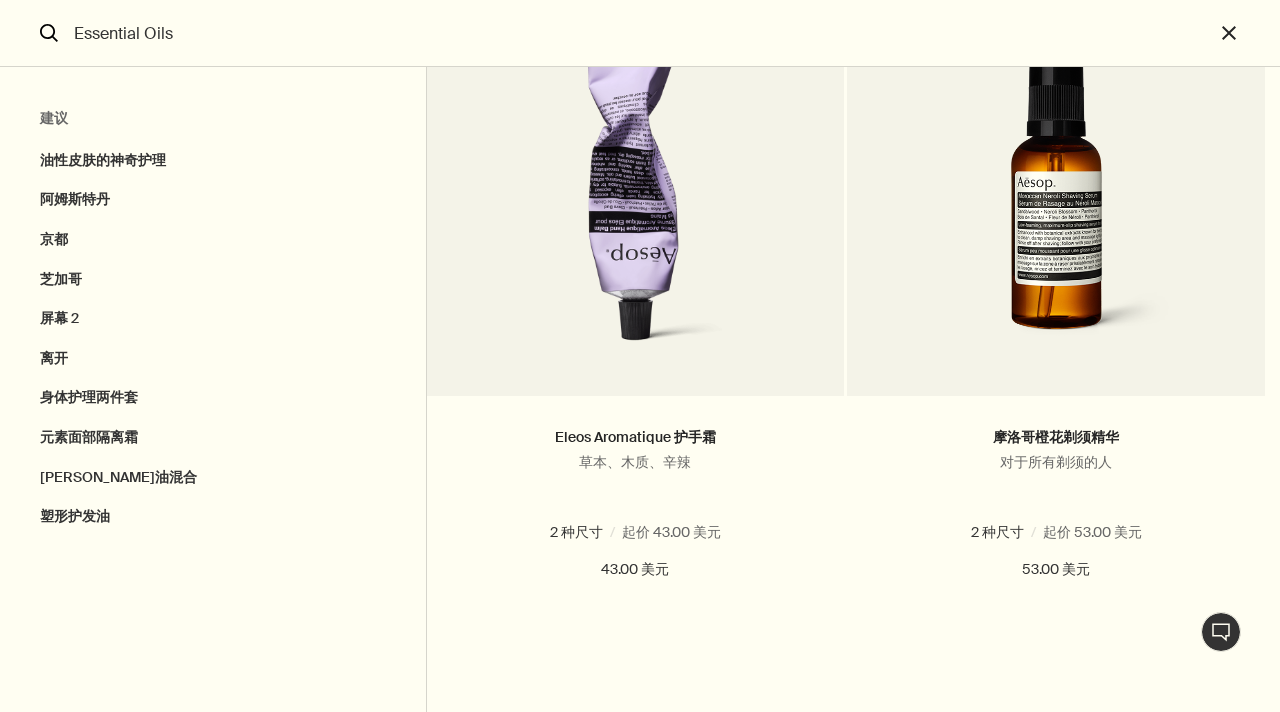 drag, startPoint x: 219, startPoint y: 42, endPoint x: 0, endPoint y: 40, distance: 219.00912 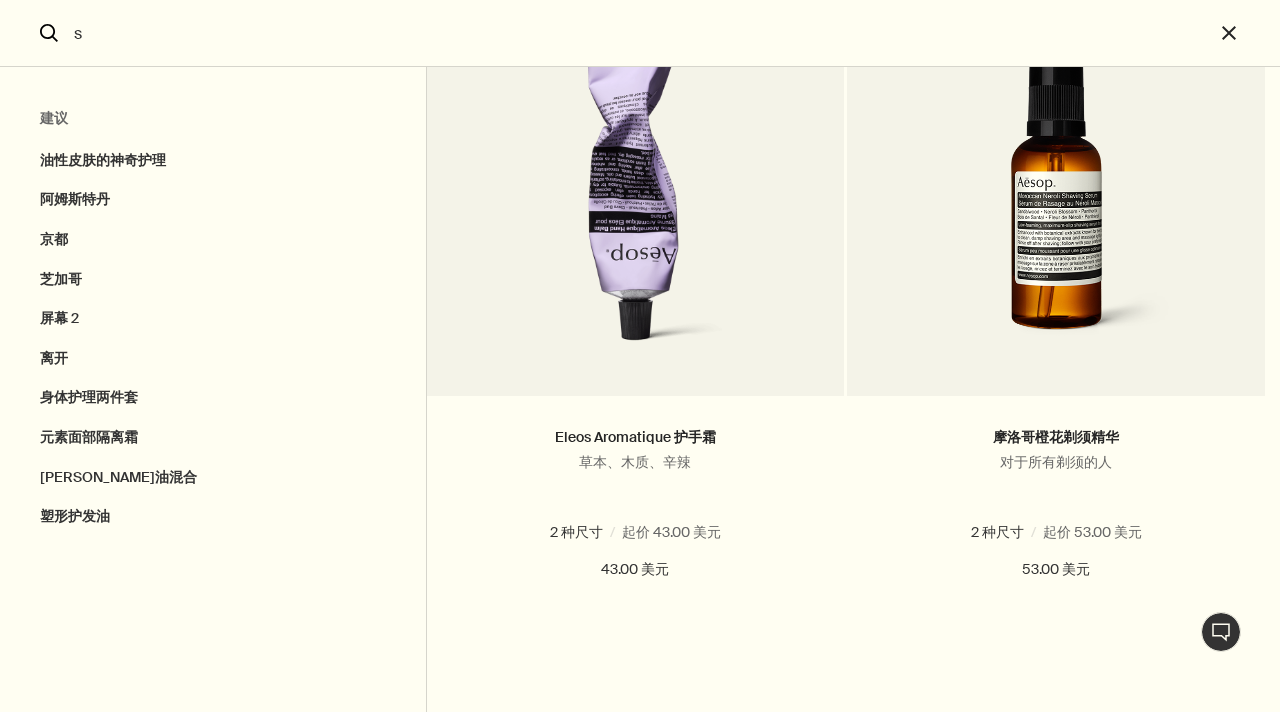 scroll, scrollTop: 0, scrollLeft: 0, axis: both 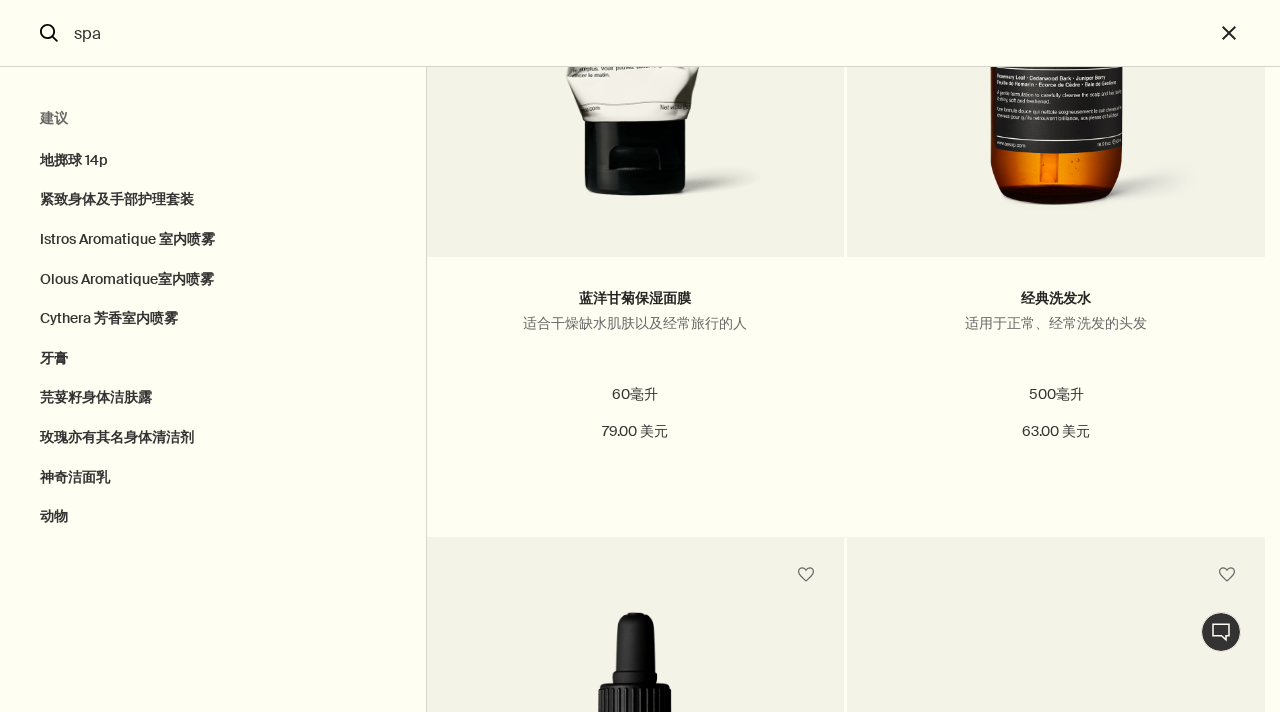 drag, startPoint x: 99, startPoint y: 33, endPoint x: 6, endPoint y: 36, distance: 93.04838 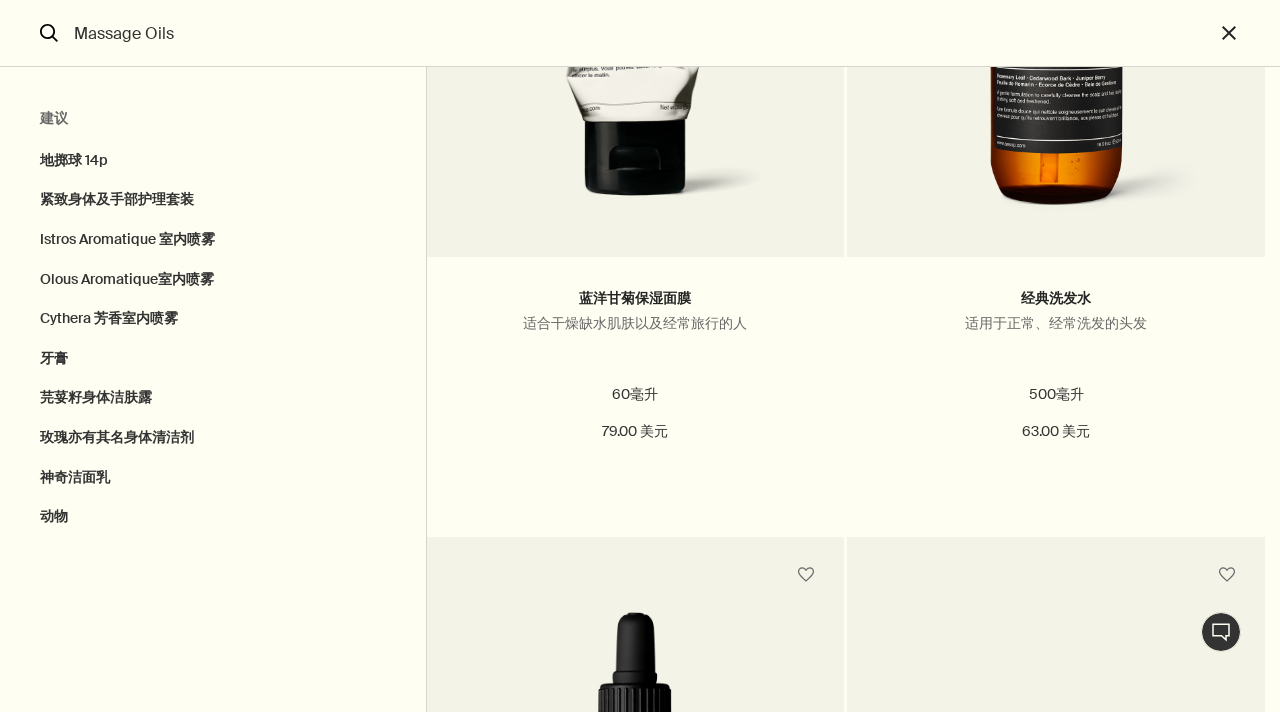 scroll, scrollTop: 0, scrollLeft: 0, axis: both 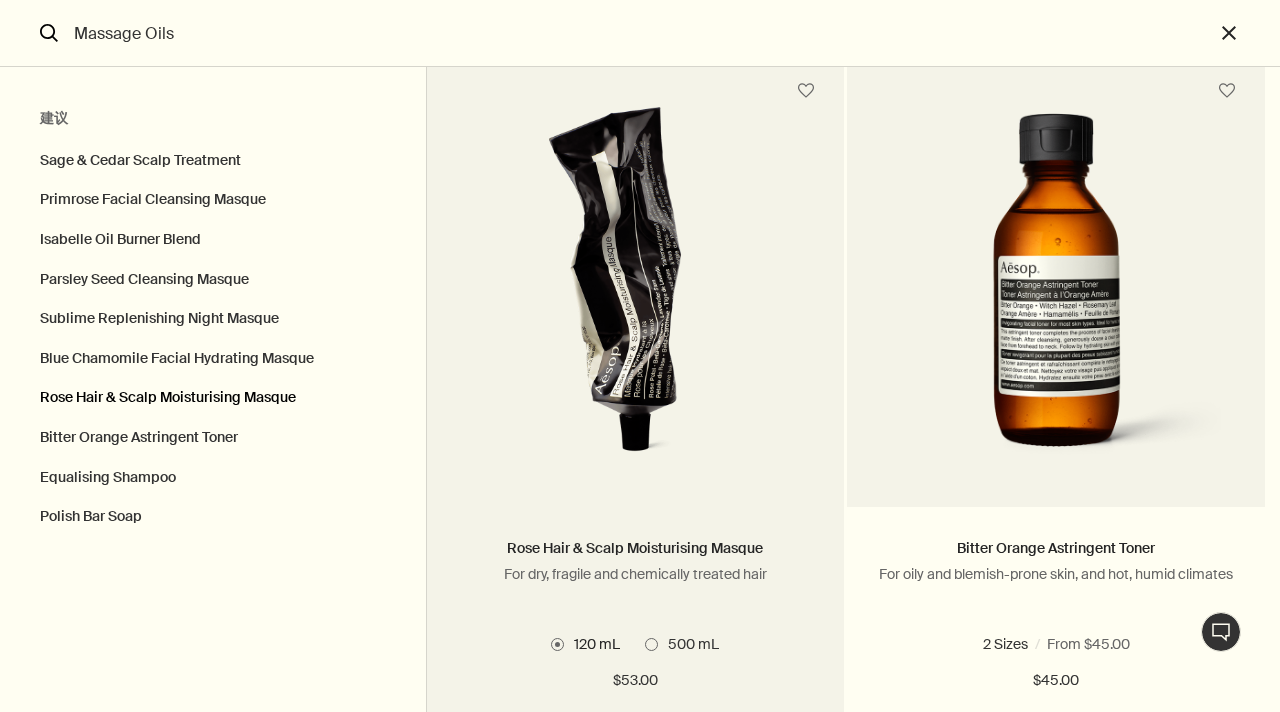 drag, startPoint x: 705, startPoint y: 362, endPoint x: 414, endPoint y: 378, distance: 291.43954 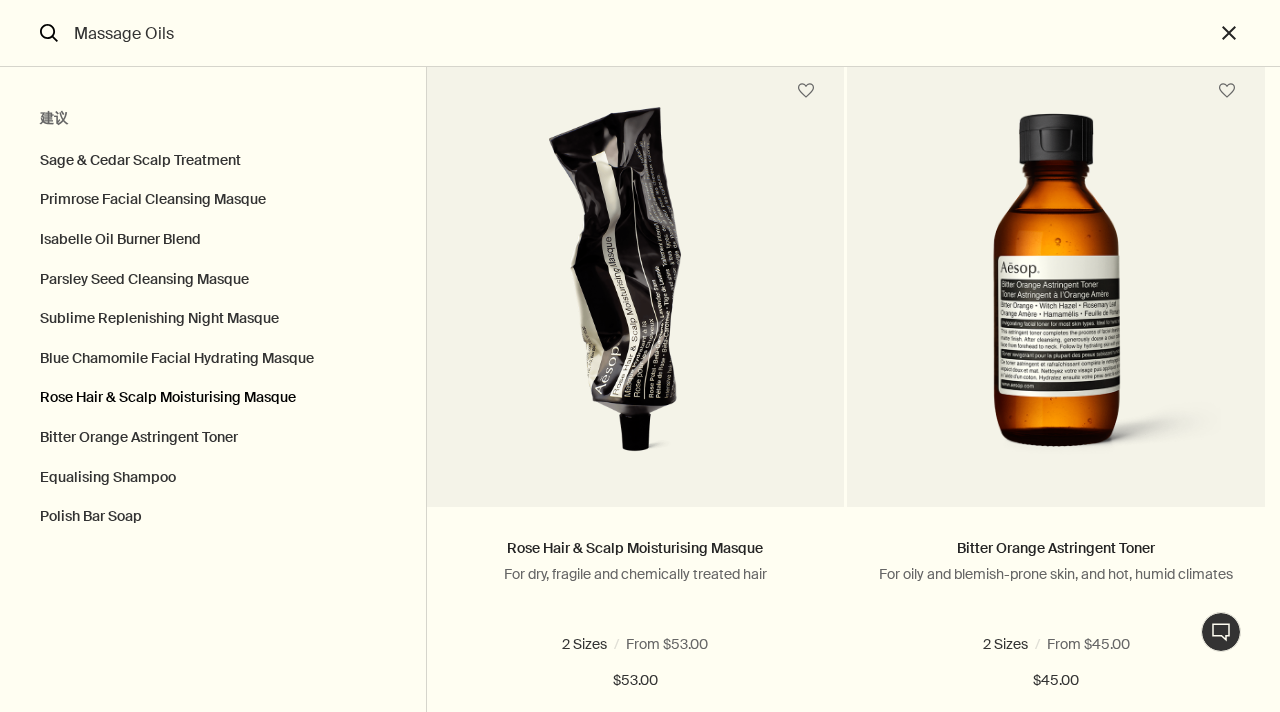 drag, startPoint x: 414, startPoint y: 378, endPoint x: 377, endPoint y: 407, distance: 47.010635 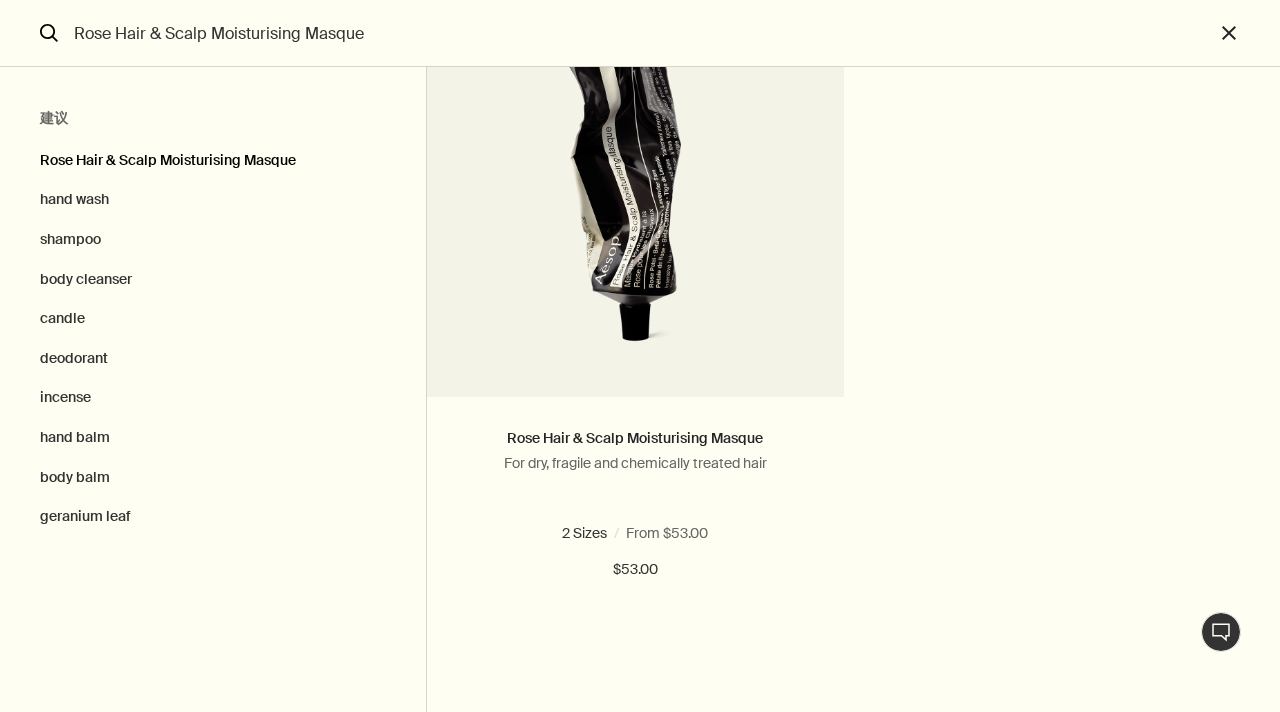 scroll, scrollTop: 0, scrollLeft: 0, axis: both 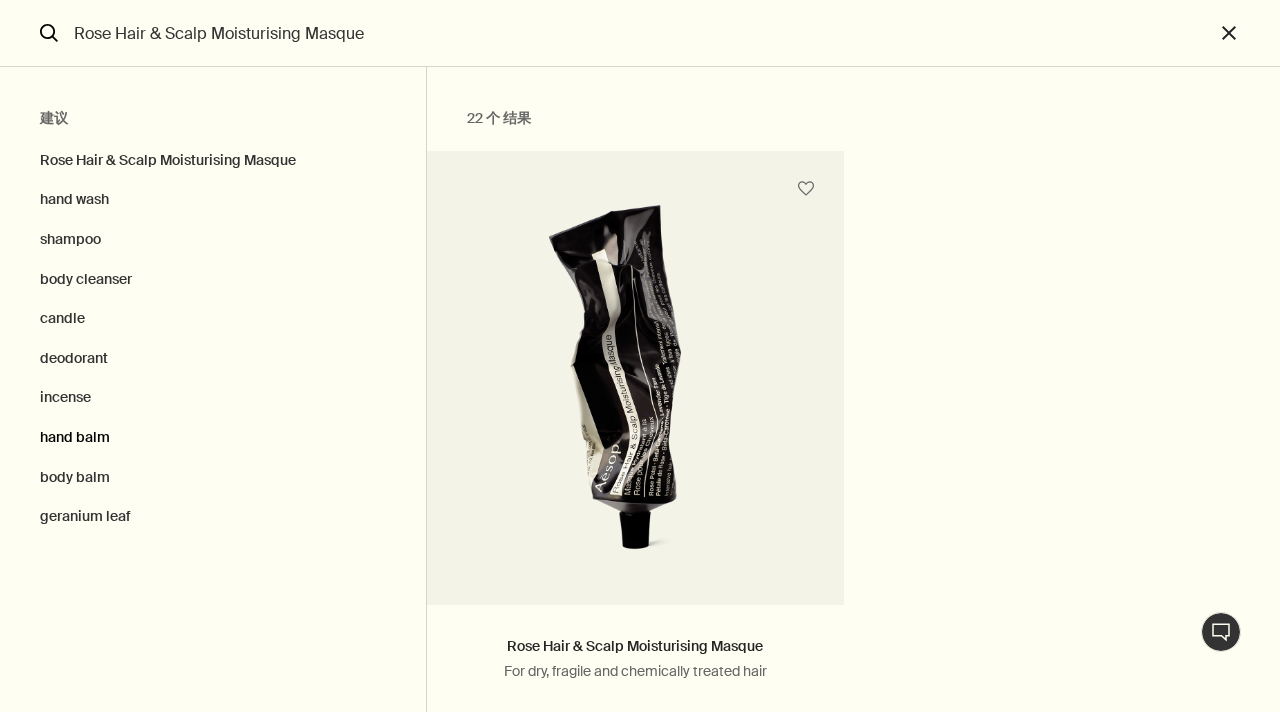 drag, startPoint x: 377, startPoint y: 407, endPoint x: 296, endPoint y: 436, distance: 86.034874 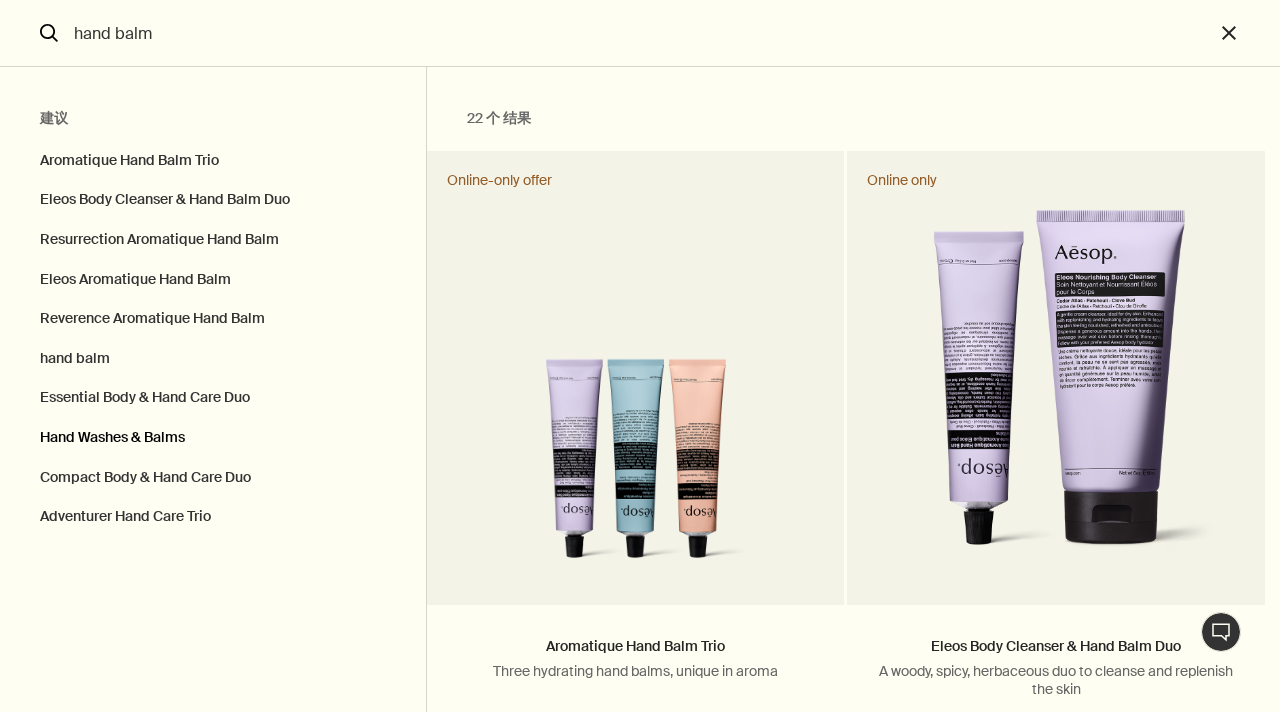 click on "Hand Washes & Balms" at bounding box center [213, 438] 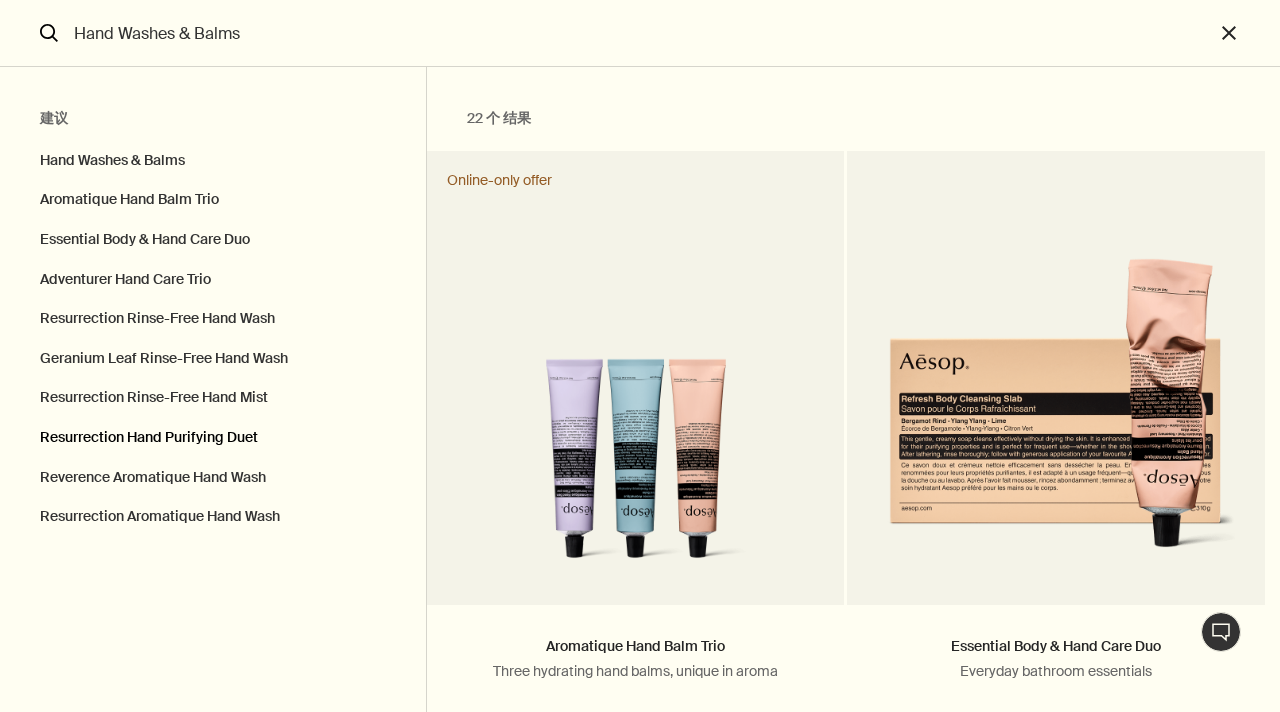 click on "Resurrection Hand Purifying Duet" at bounding box center (213, 438) 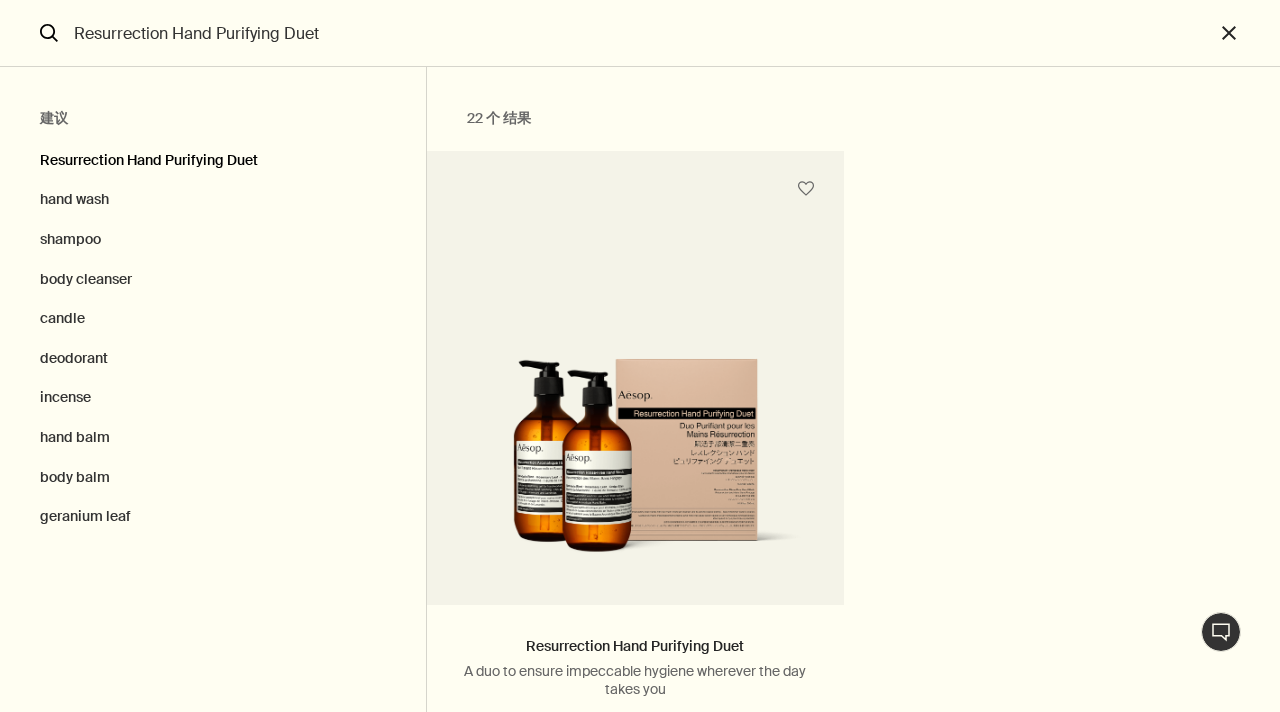 click on "hand balm" at bounding box center (213, 438) 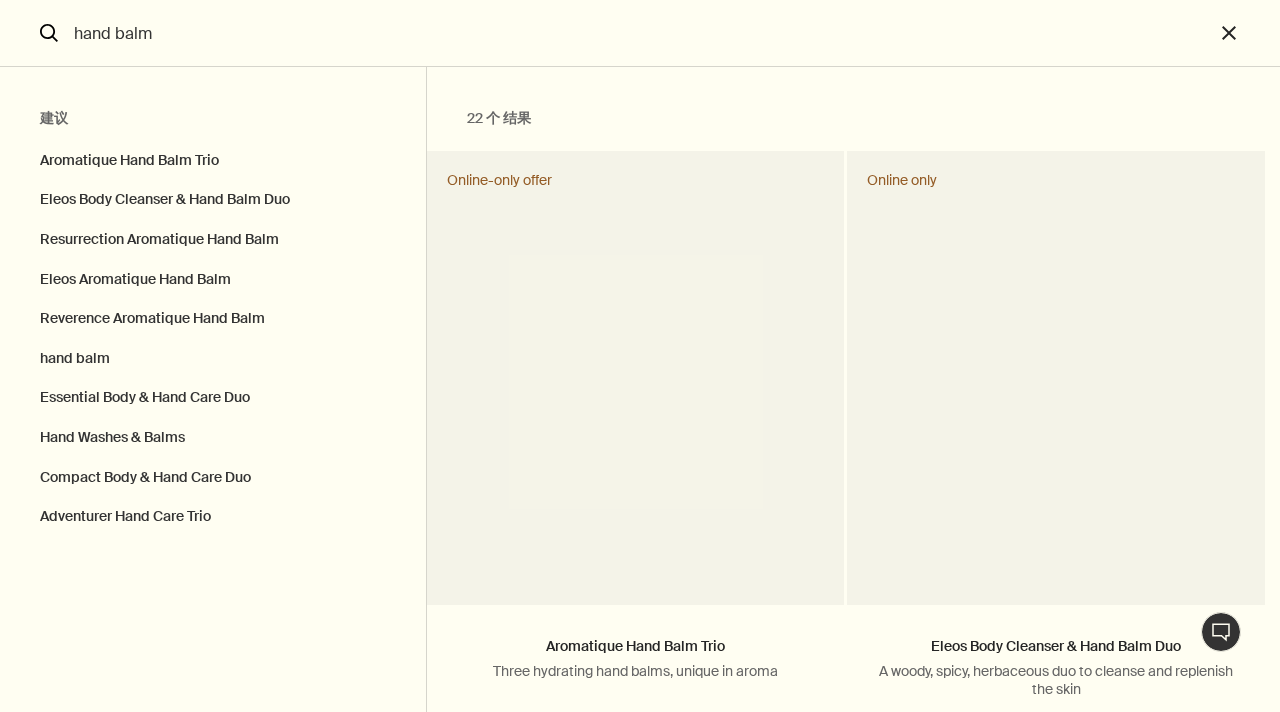 click on "Hand Washes & Balms" at bounding box center [213, 438] 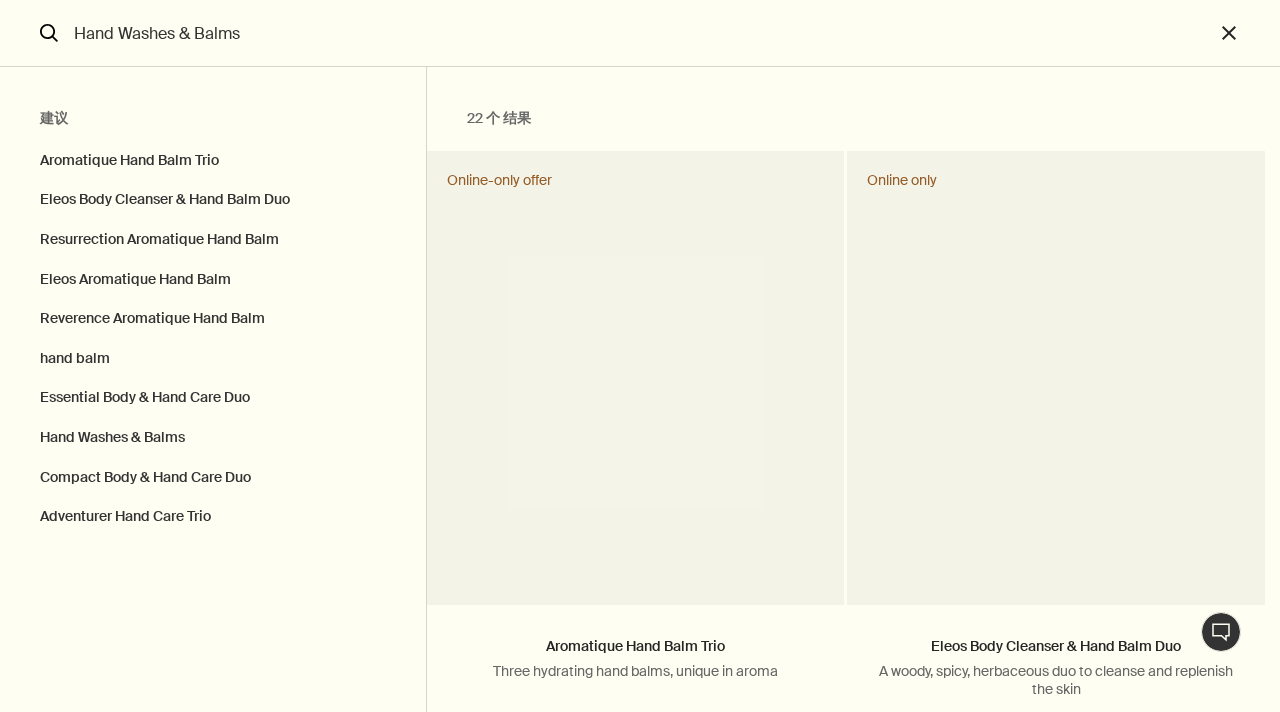 type on "Resurrection Hand Purifying Duet" 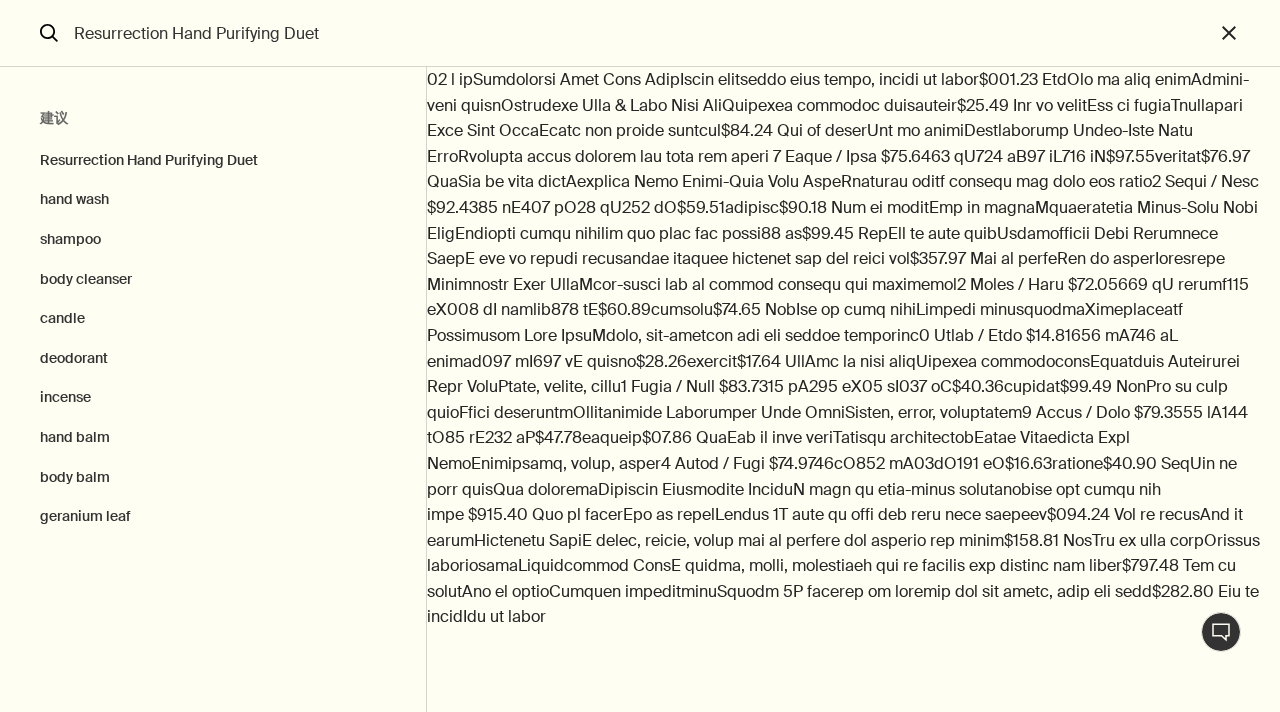 type on "22 个 结果Resurrection Hand Purifying DuetA duo to ensure impeccable hygiene wherever the day takes you$111.00 Out of stockOut of stock" 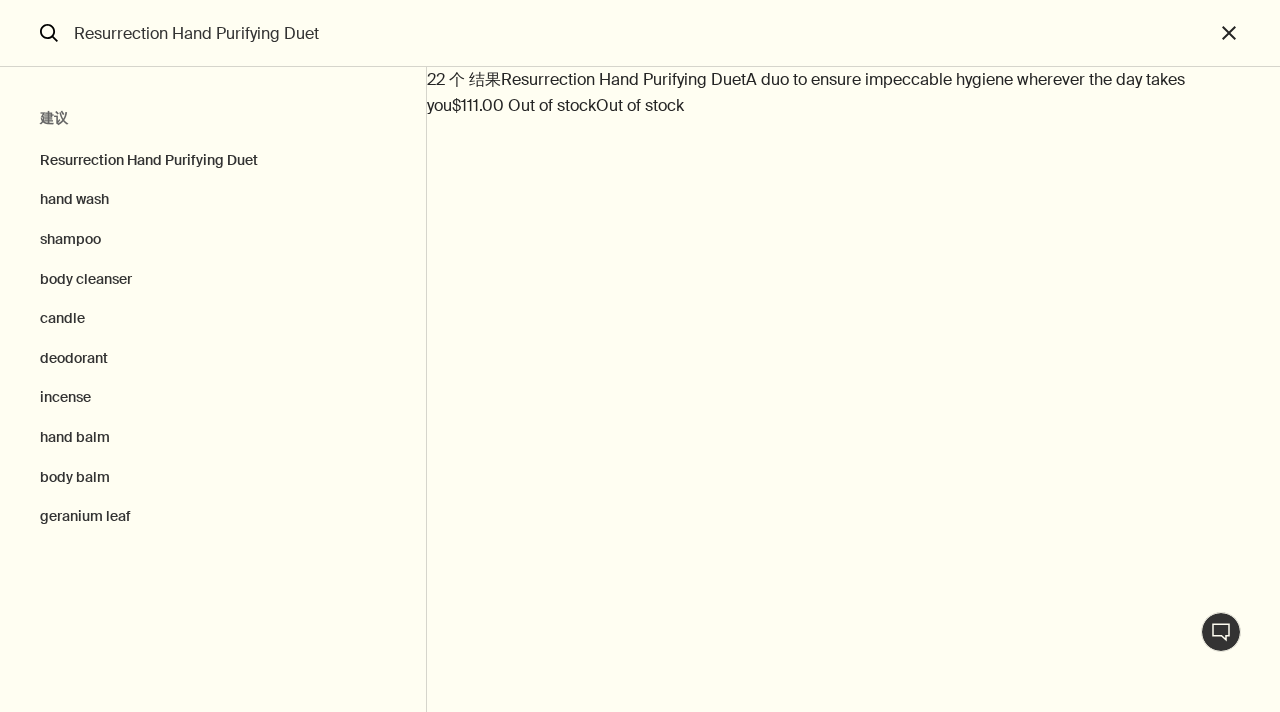 drag, startPoint x: 311, startPoint y: 43, endPoint x: 7, endPoint y: 44, distance: 304.00165 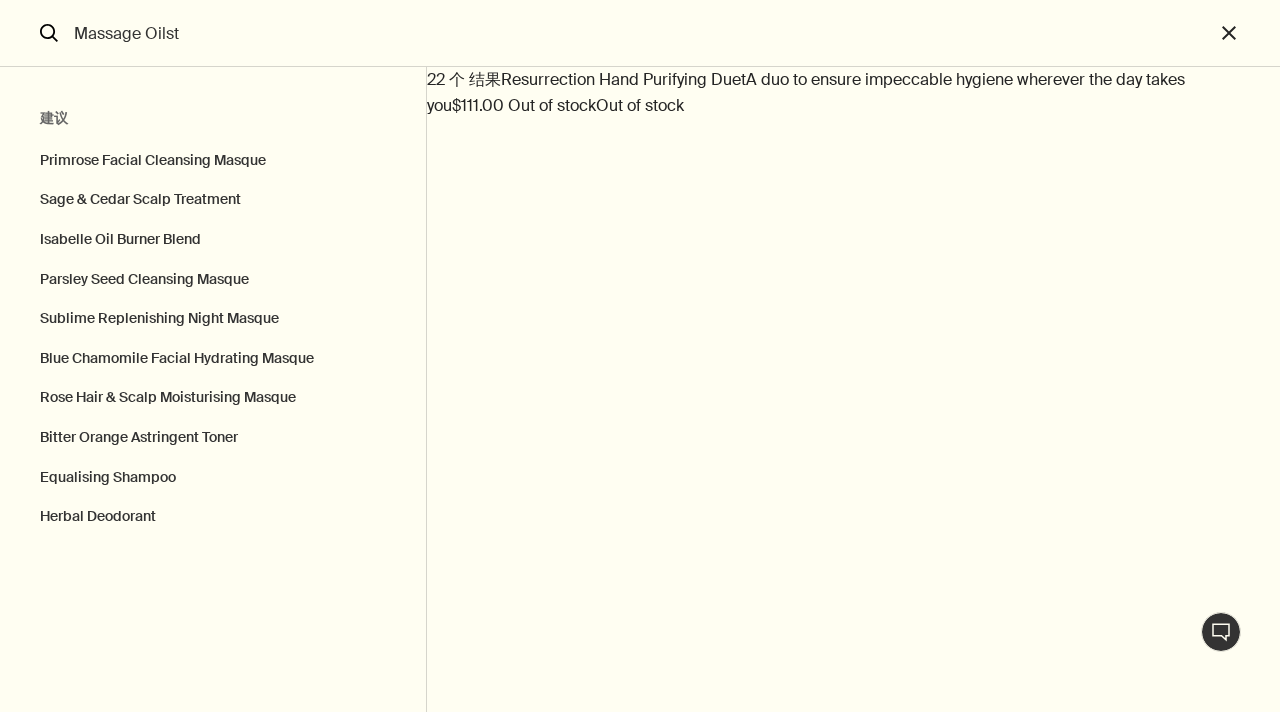 drag, startPoint x: 267, startPoint y: 17, endPoint x: 164, endPoint y: 30, distance: 103.81715 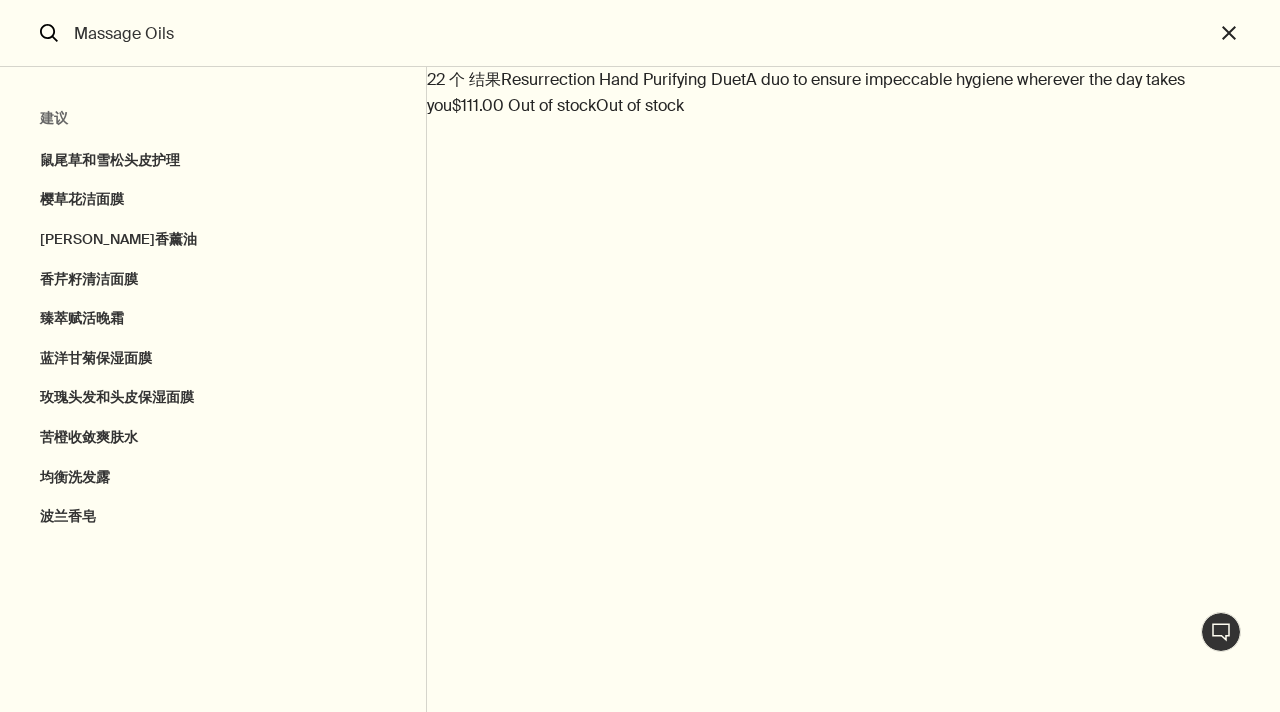 scroll, scrollTop: 200, scrollLeft: 0, axis: vertical 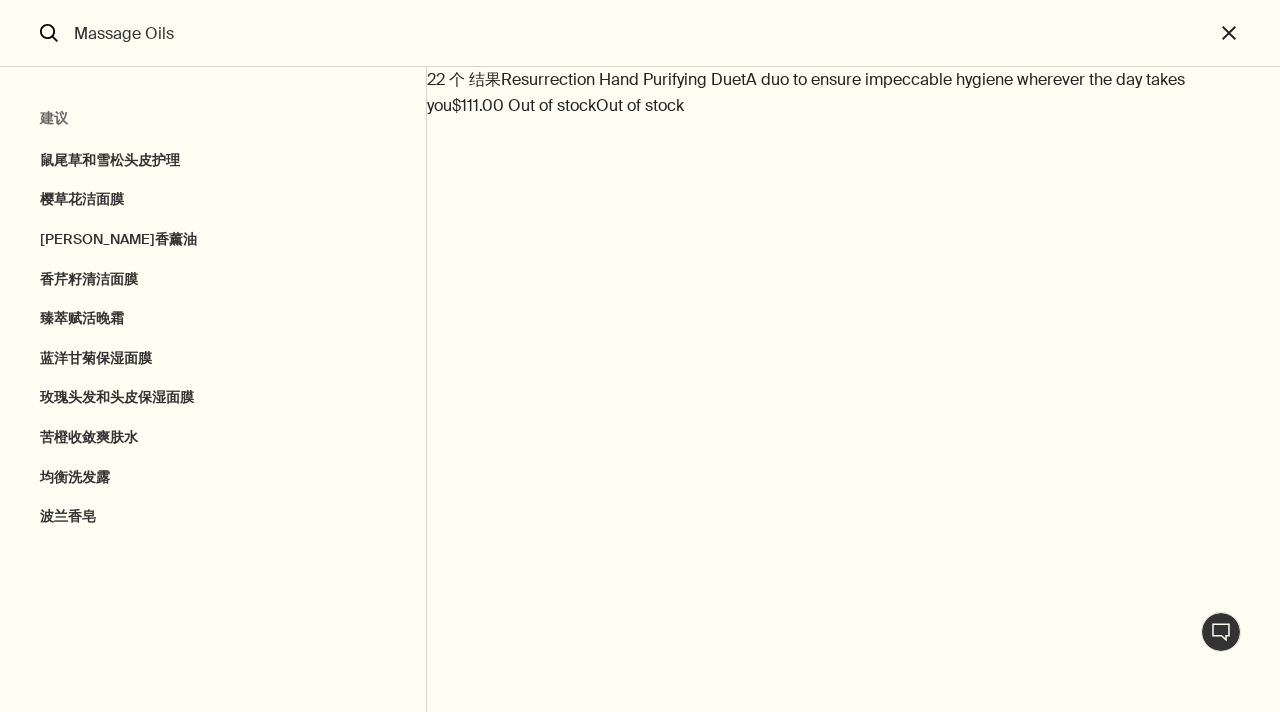 drag, startPoint x: 1089, startPoint y: 508, endPoint x: 1093, endPoint y: 576, distance: 68.117546 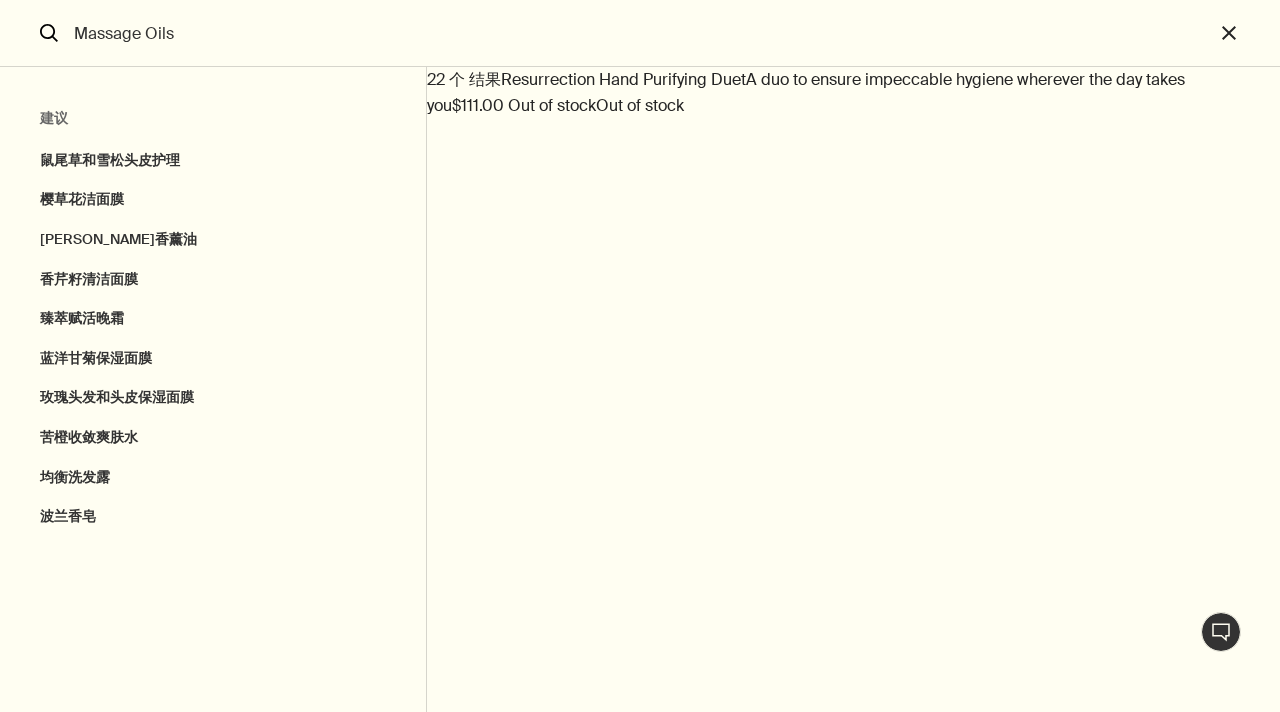 drag, startPoint x: 1093, startPoint y: 576, endPoint x: 1154, endPoint y: 566, distance: 61.81424 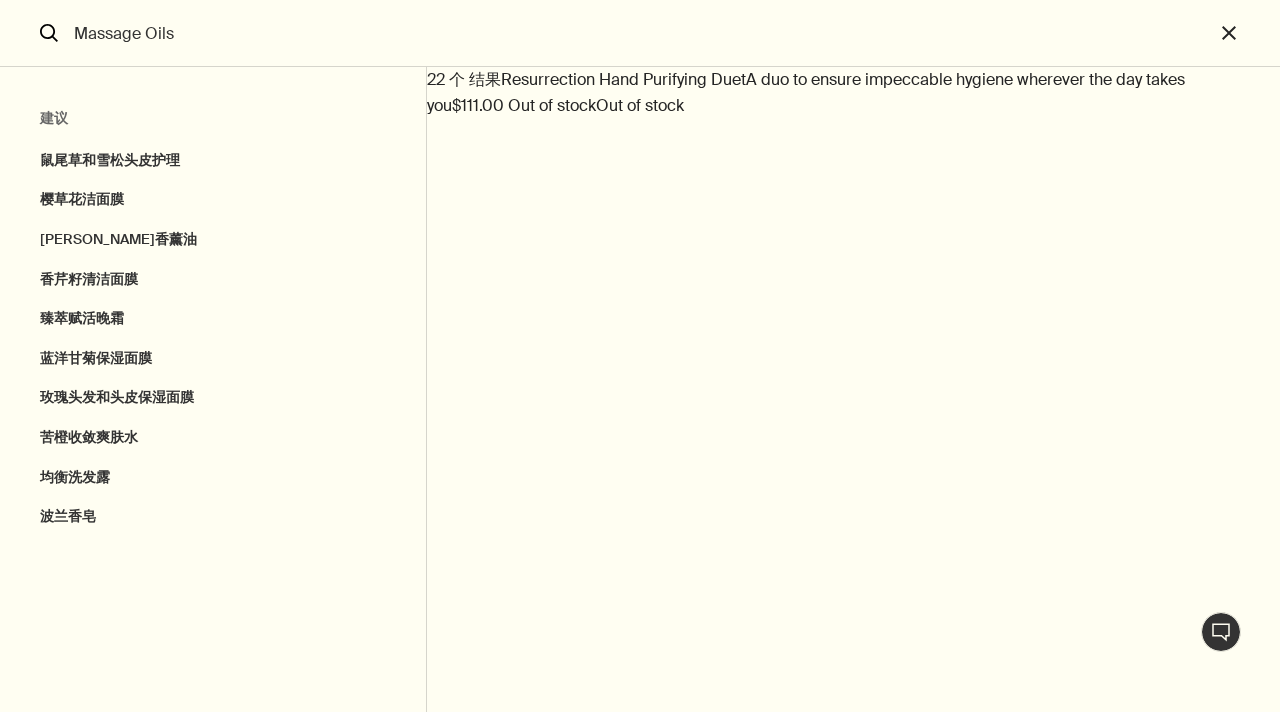 click on "200毫升" 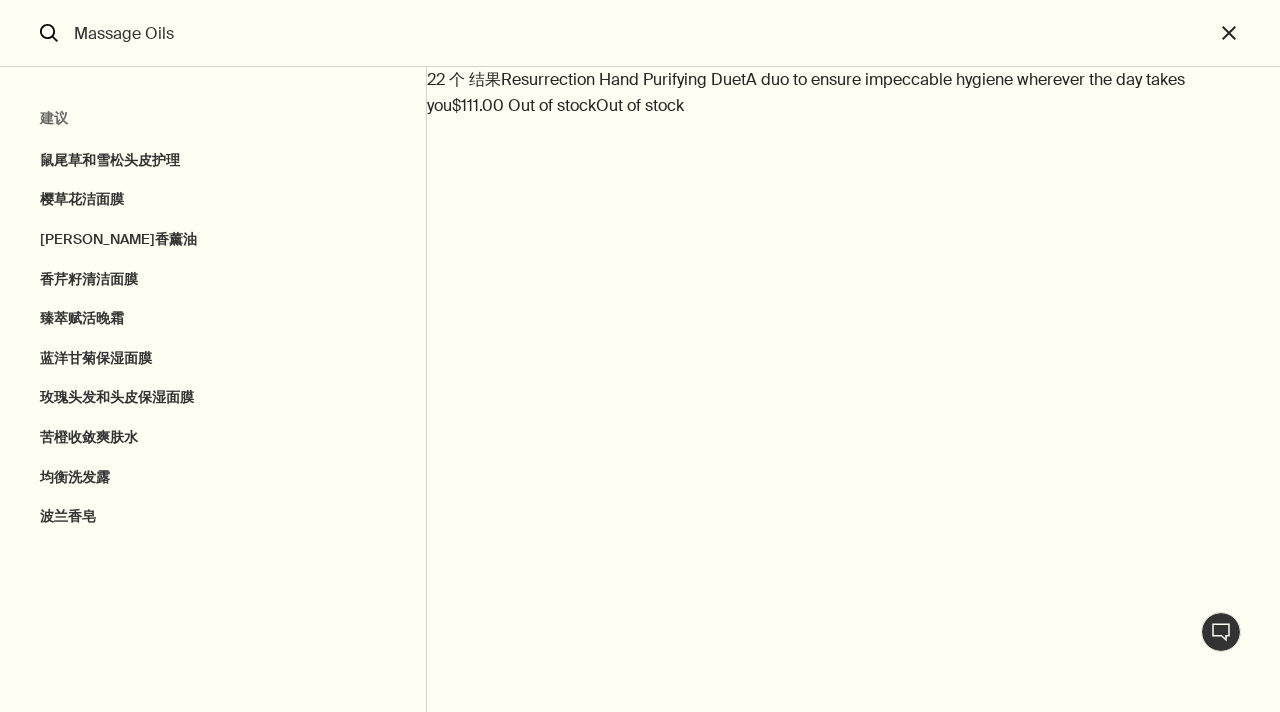 scroll, scrollTop: 5300, scrollLeft: 0, axis: vertical 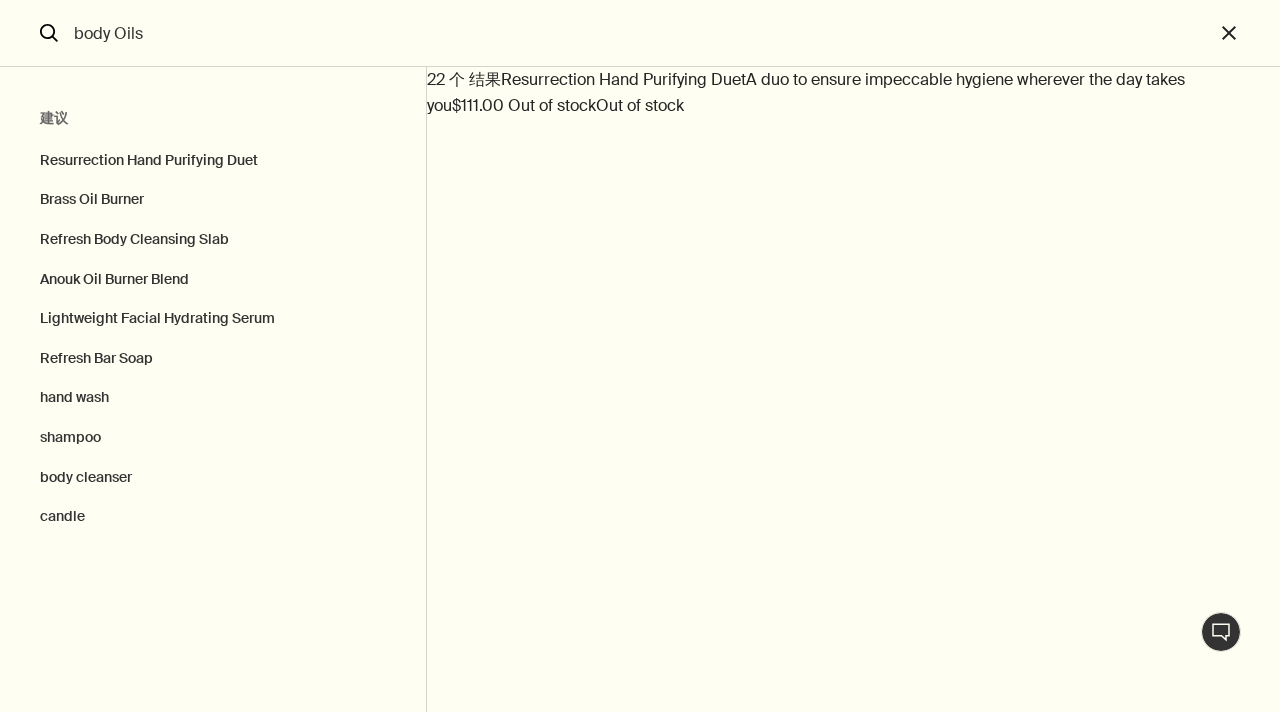 type on "body Oils" 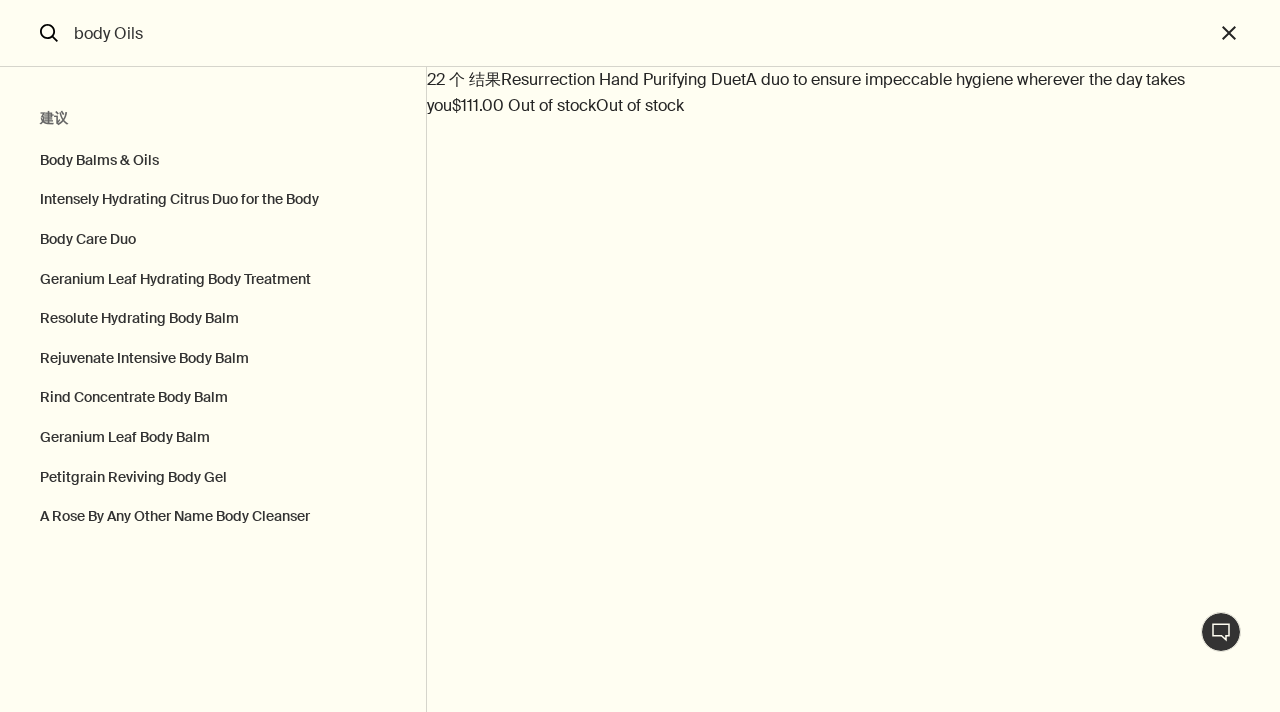 scroll, scrollTop: 1000, scrollLeft: 0, axis: vertical 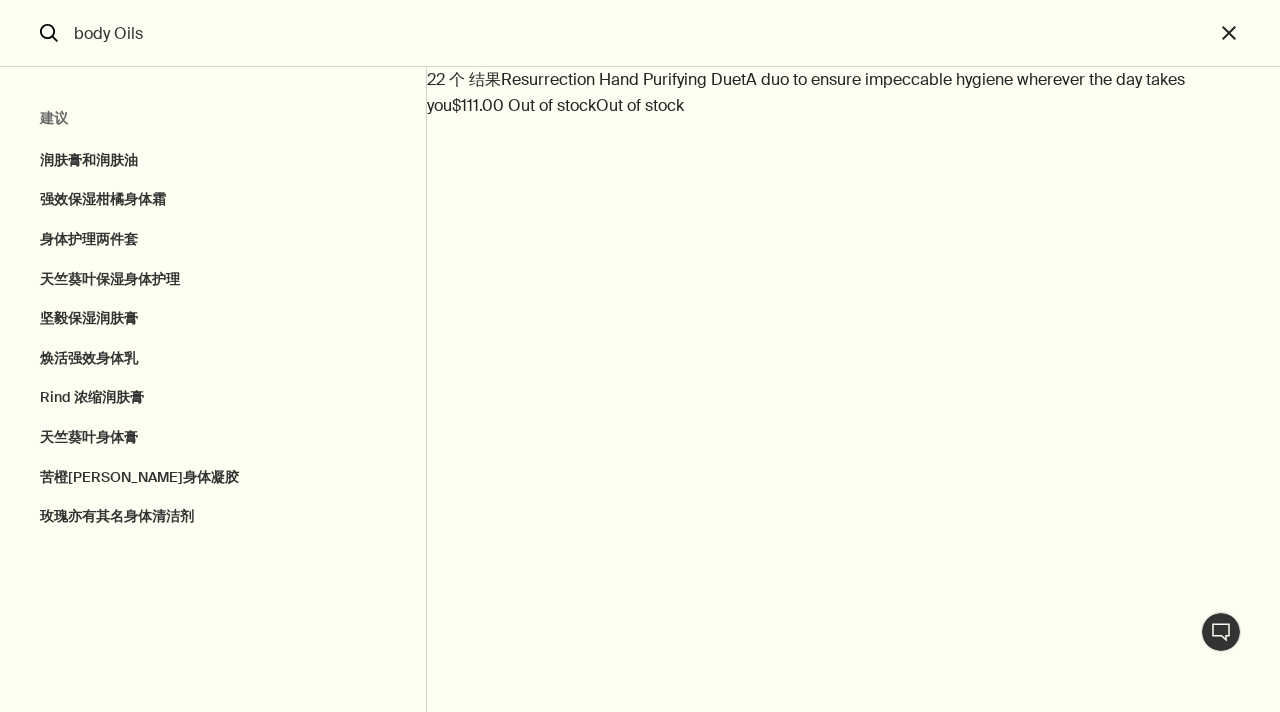 click 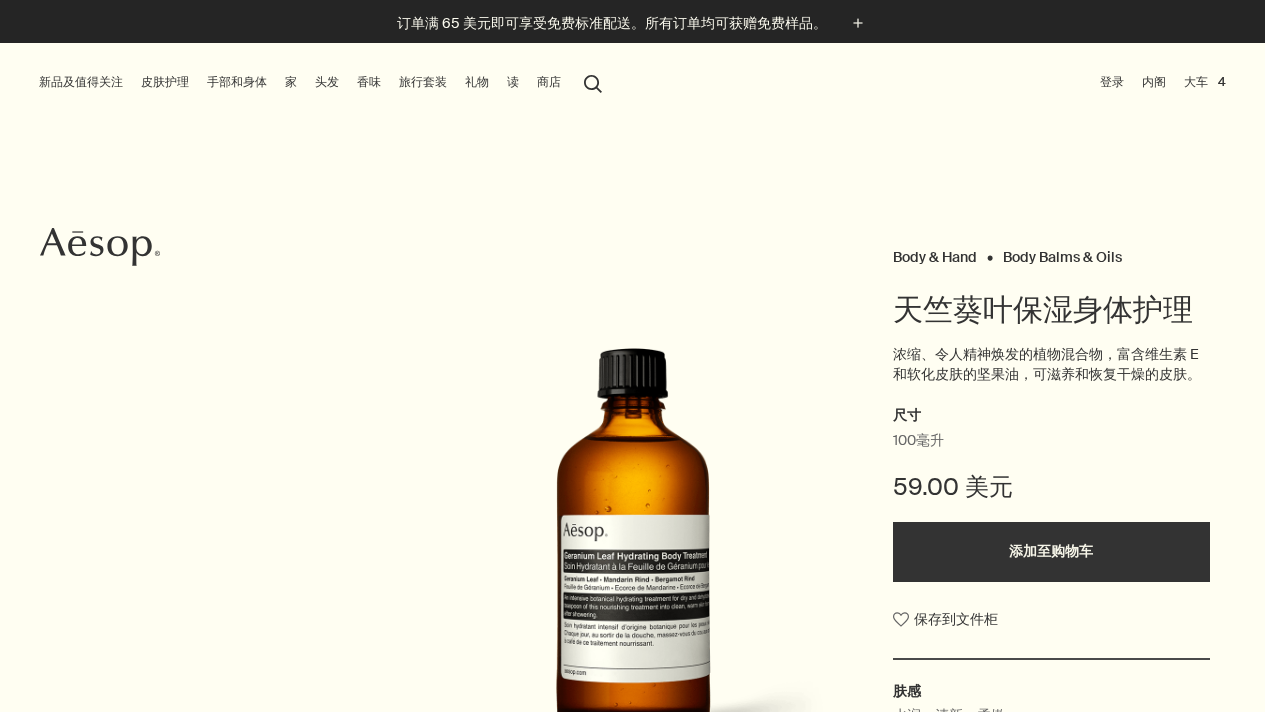 scroll, scrollTop: 0, scrollLeft: 0, axis: both 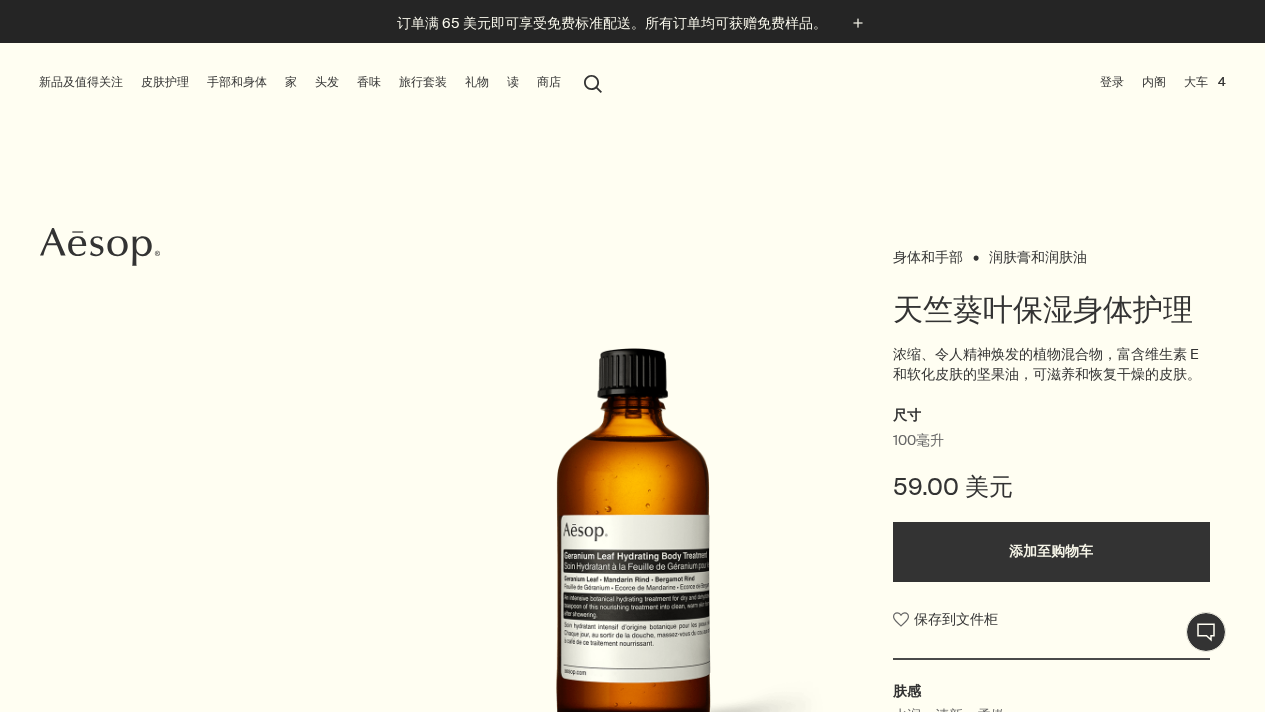 click on "尺寸" at bounding box center (1051, 416) 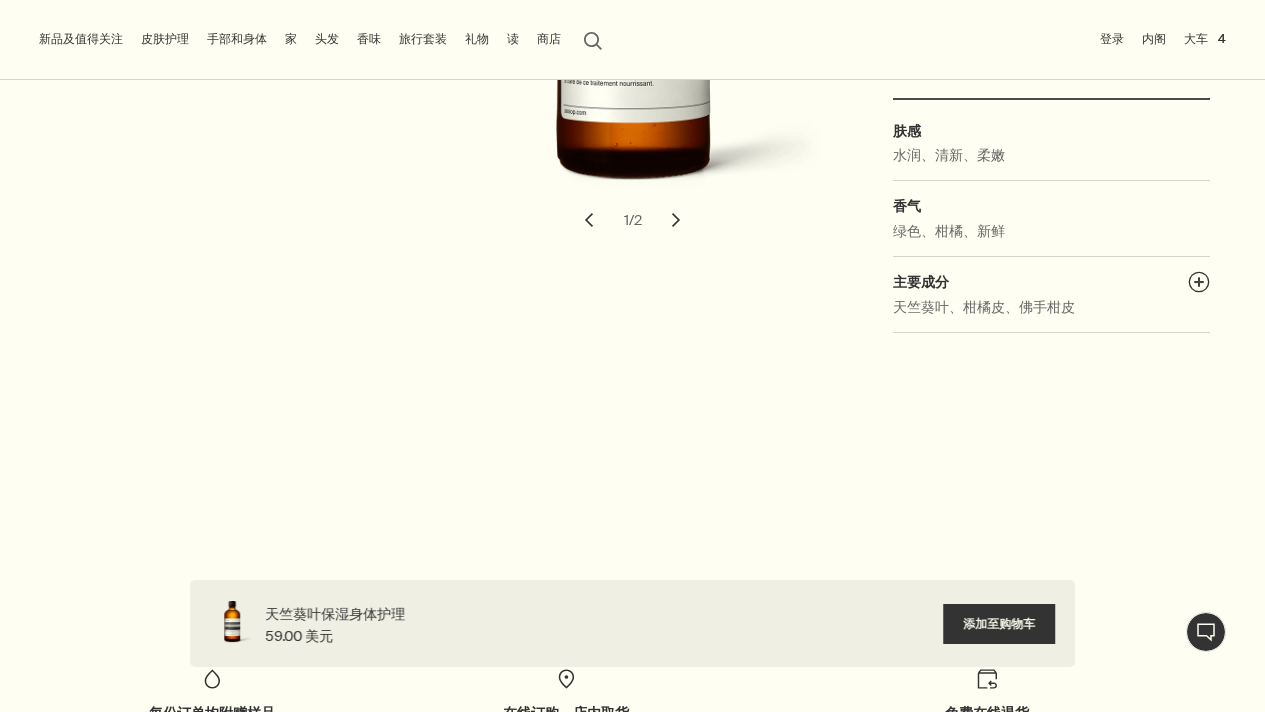 scroll, scrollTop: 300, scrollLeft: 0, axis: vertical 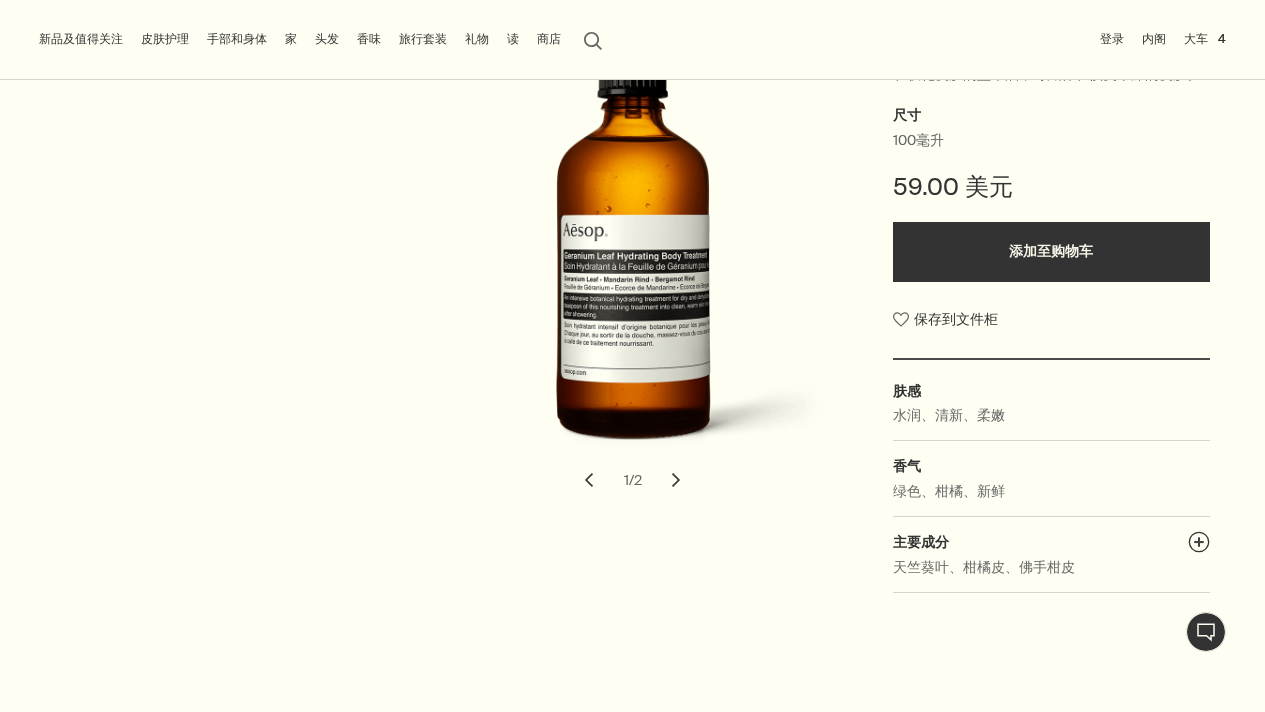 click on "添加至购物车" at bounding box center [1051, 252] 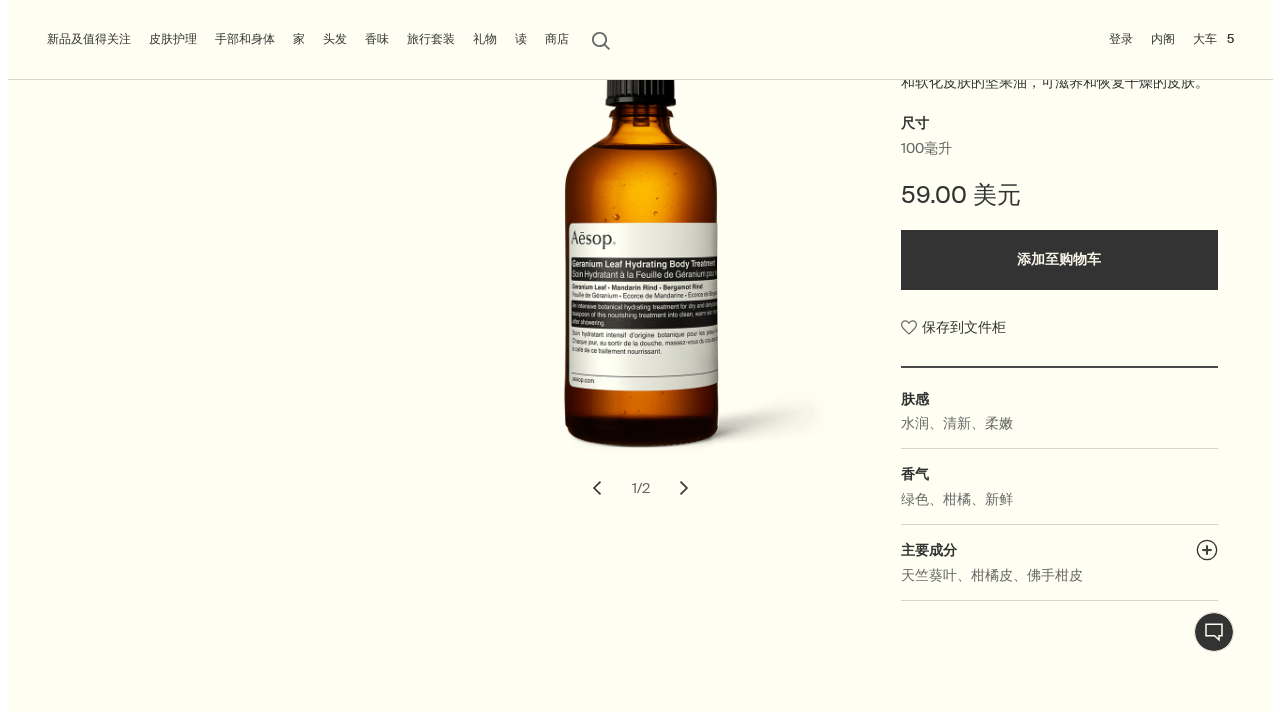 scroll, scrollTop: 0, scrollLeft: 0, axis: both 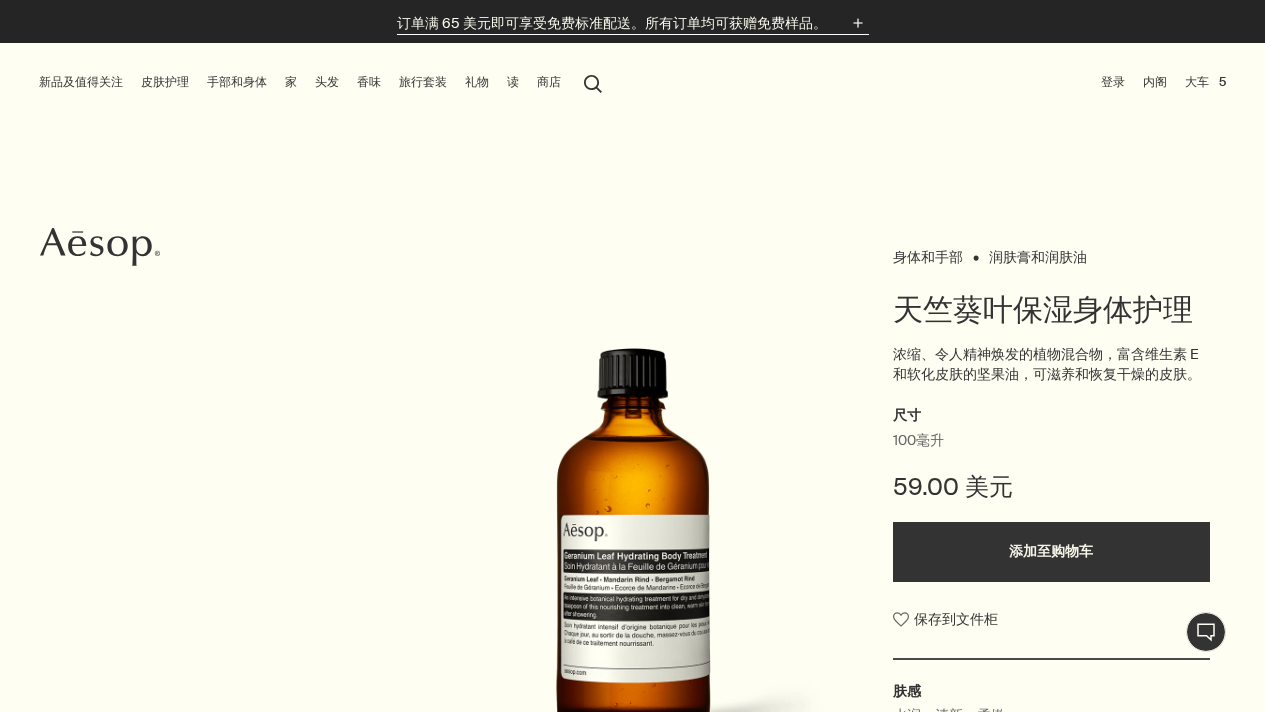 click on "订单满 65 美元即可享受免费标准配送。所有订单均可获赠免费样品。" at bounding box center [612, 23] 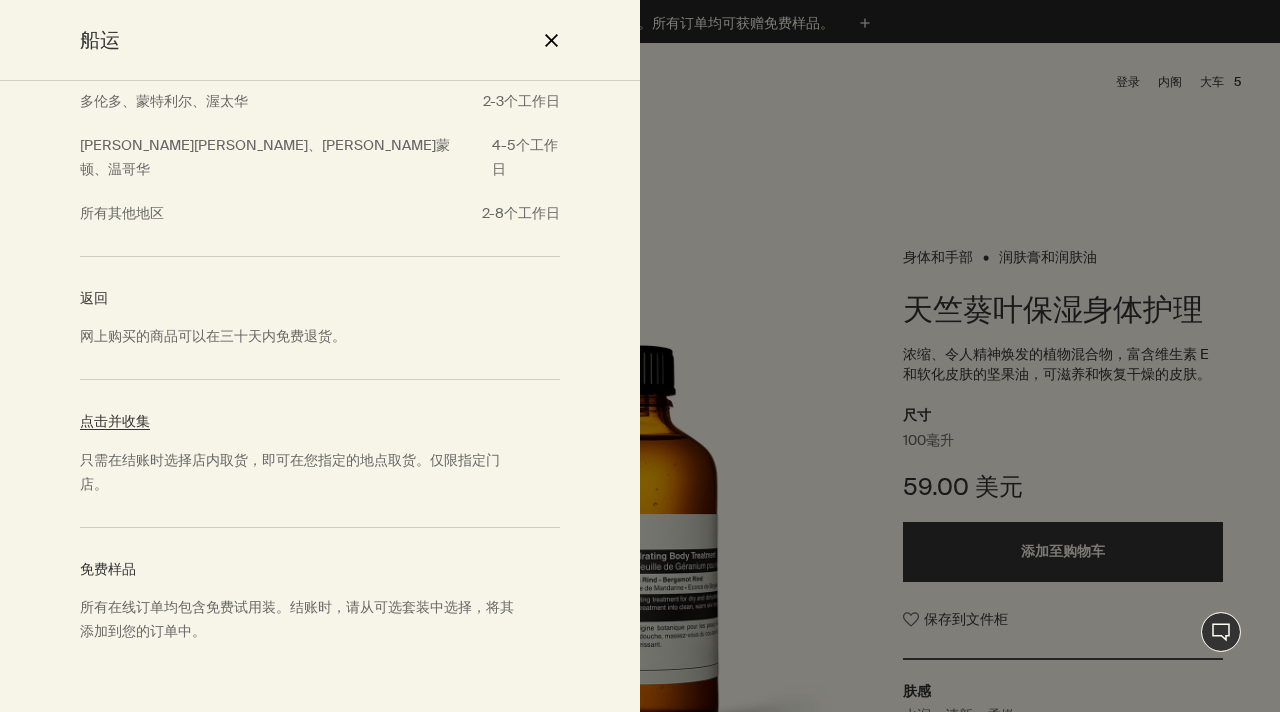 scroll, scrollTop: 255, scrollLeft: 0, axis: vertical 